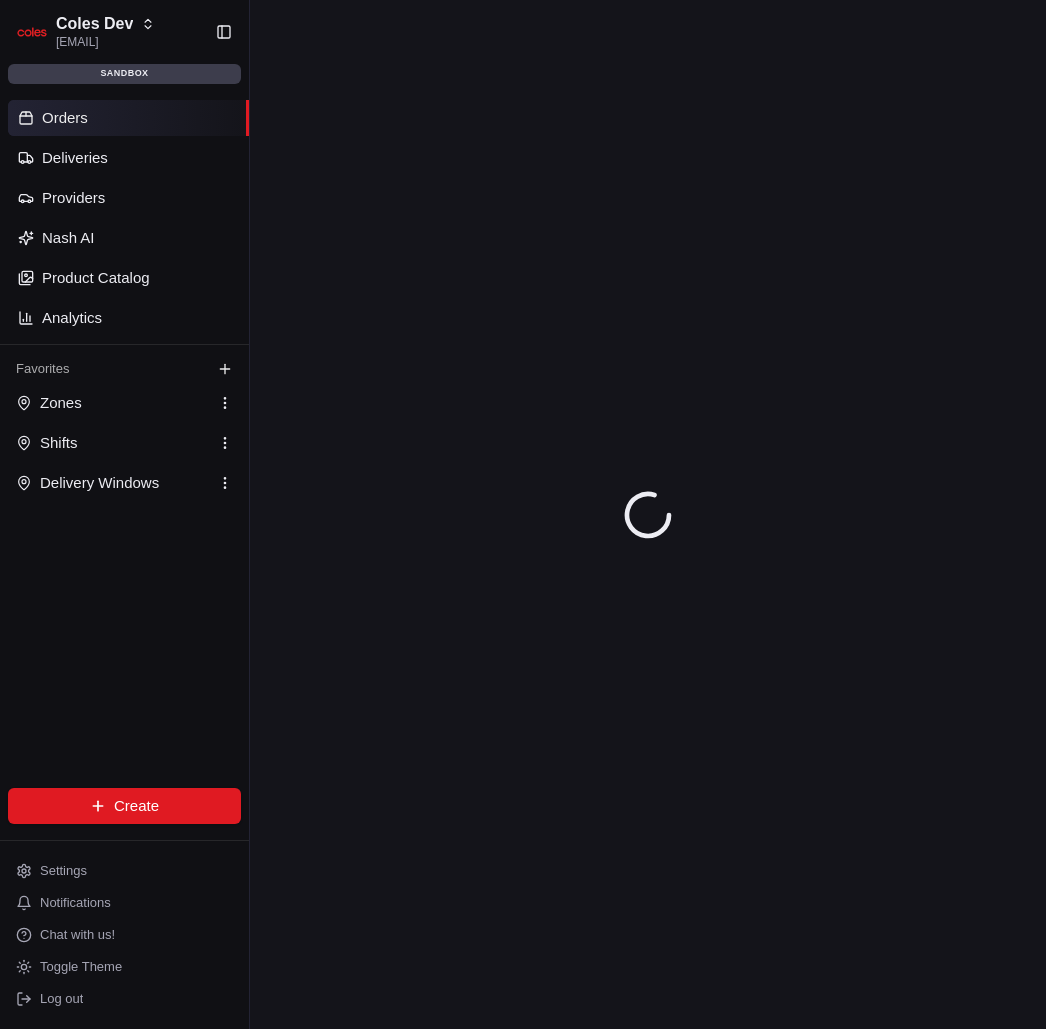 scroll, scrollTop: 0, scrollLeft: 0, axis: both 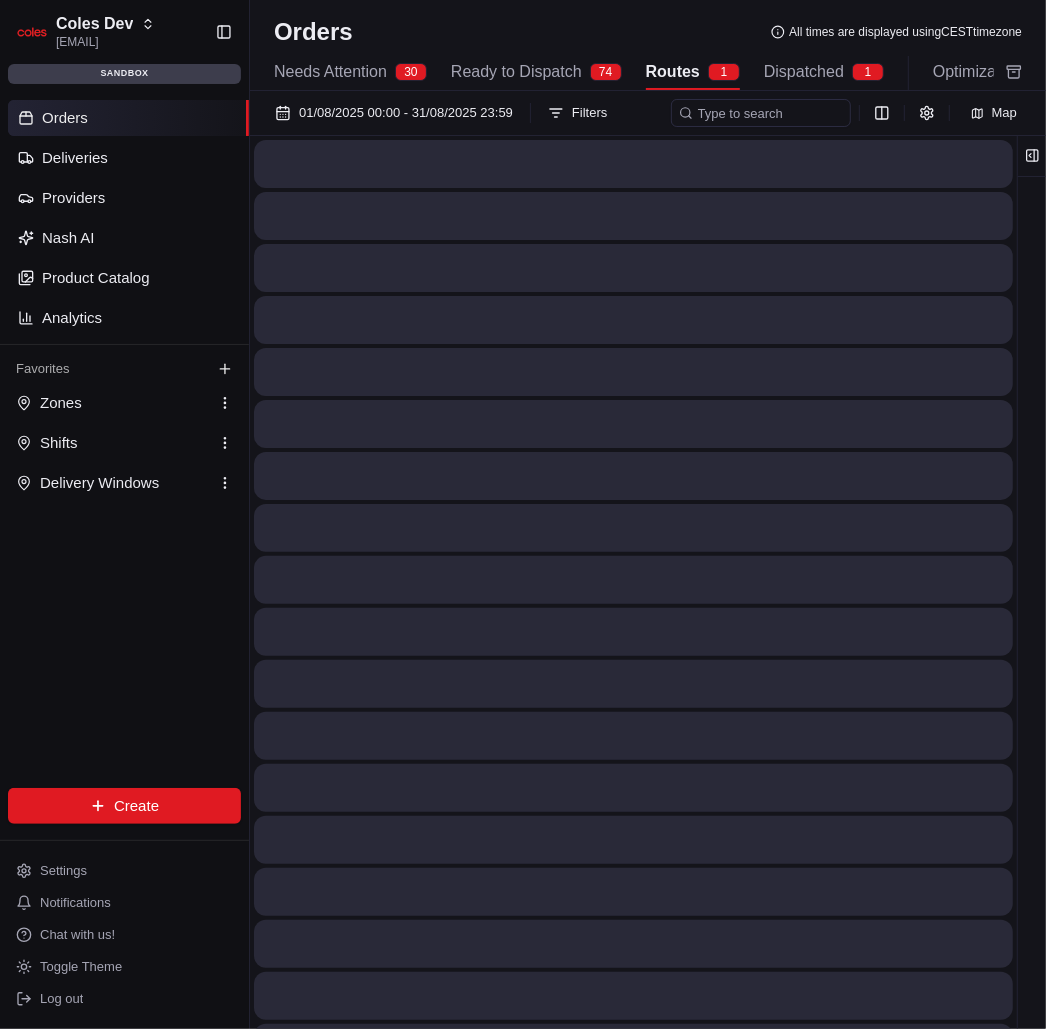 click on "Routes" at bounding box center [673, 72] 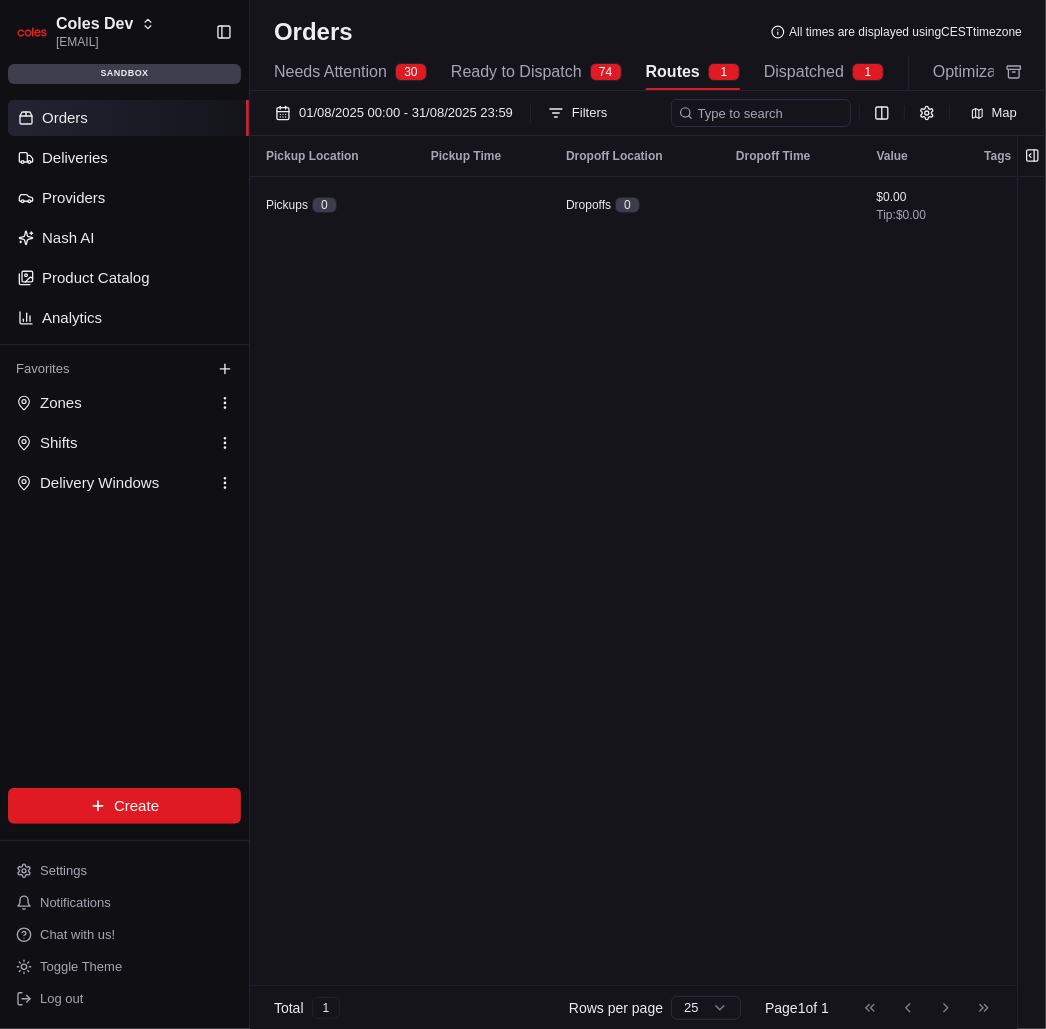 scroll, scrollTop: 0, scrollLeft: 282, axis: horizontal 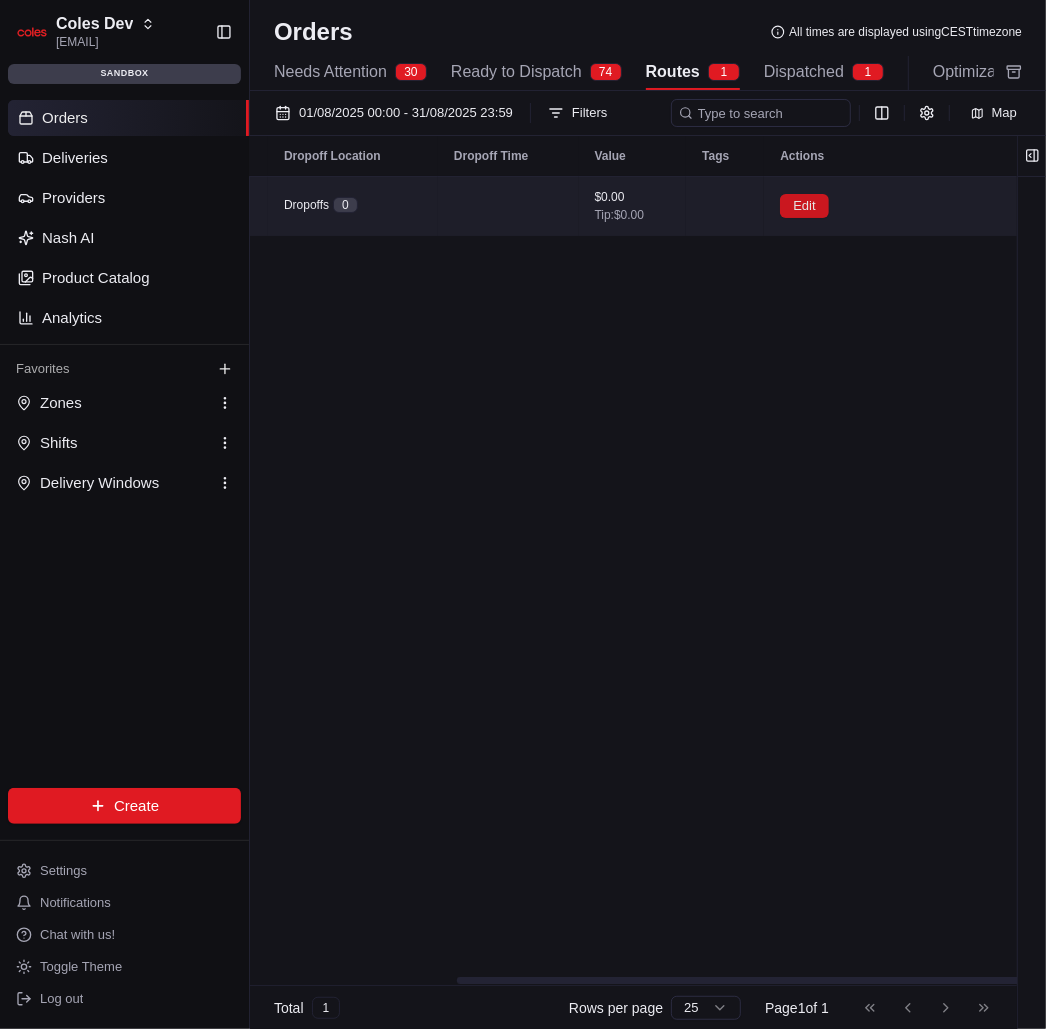 click on "Edit" at bounding box center [804, 206] 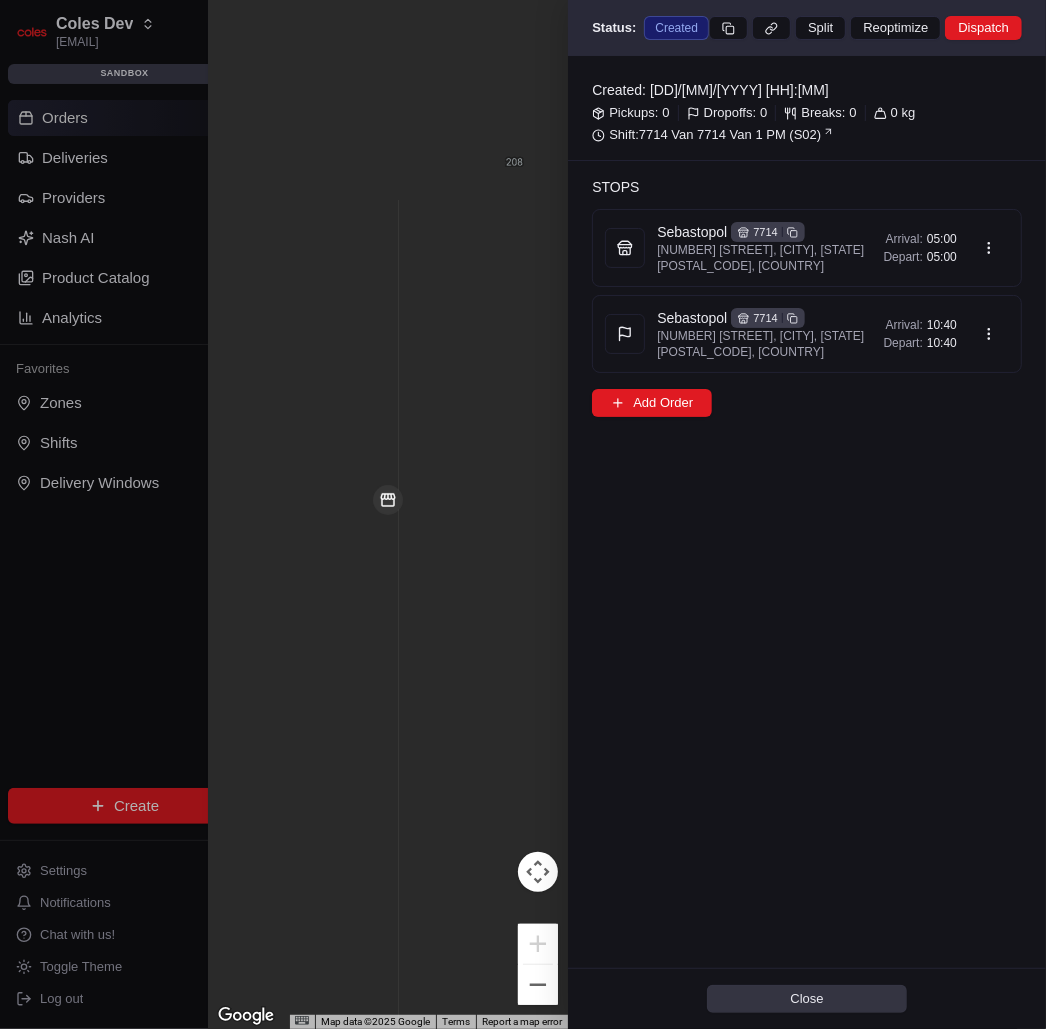 click on "Close" at bounding box center (807, 999) 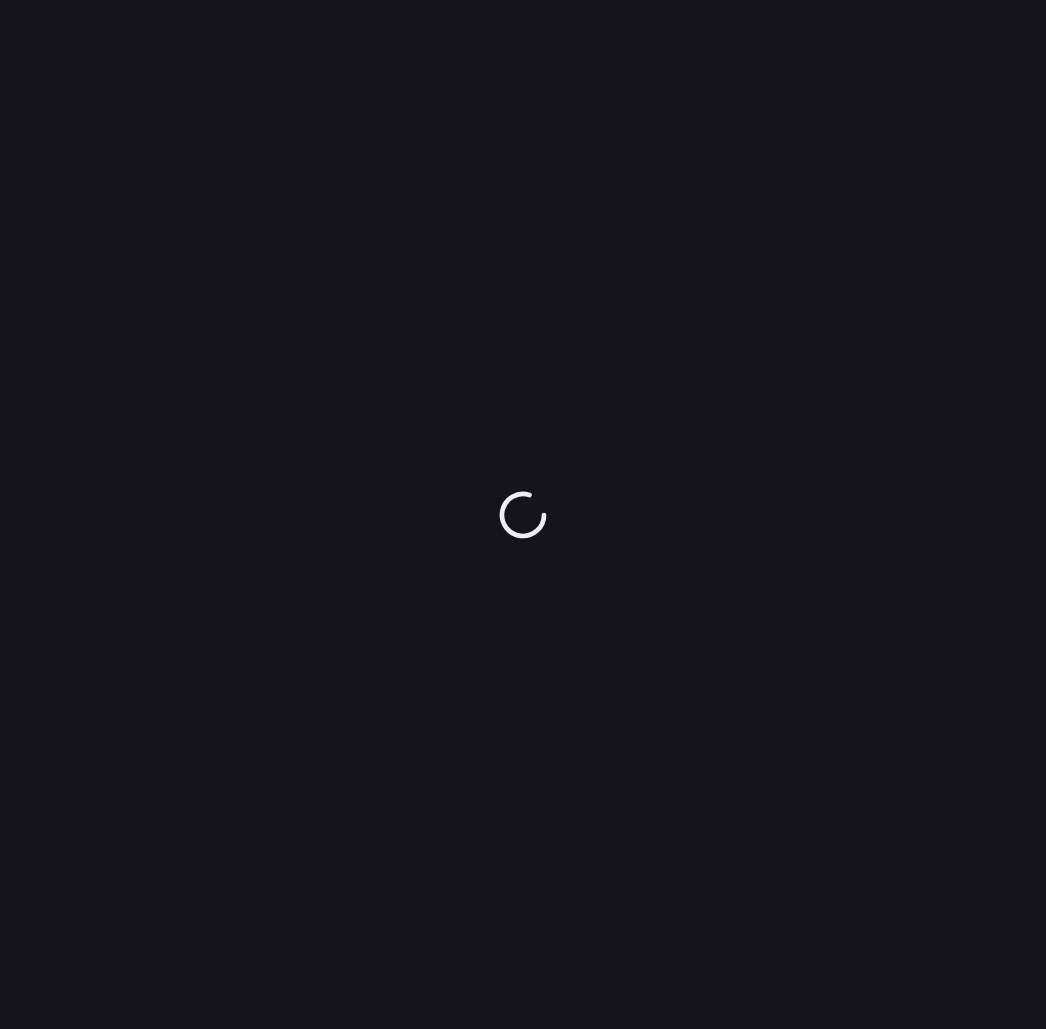 scroll, scrollTop: 0, scrollLeft: 0, axis: both 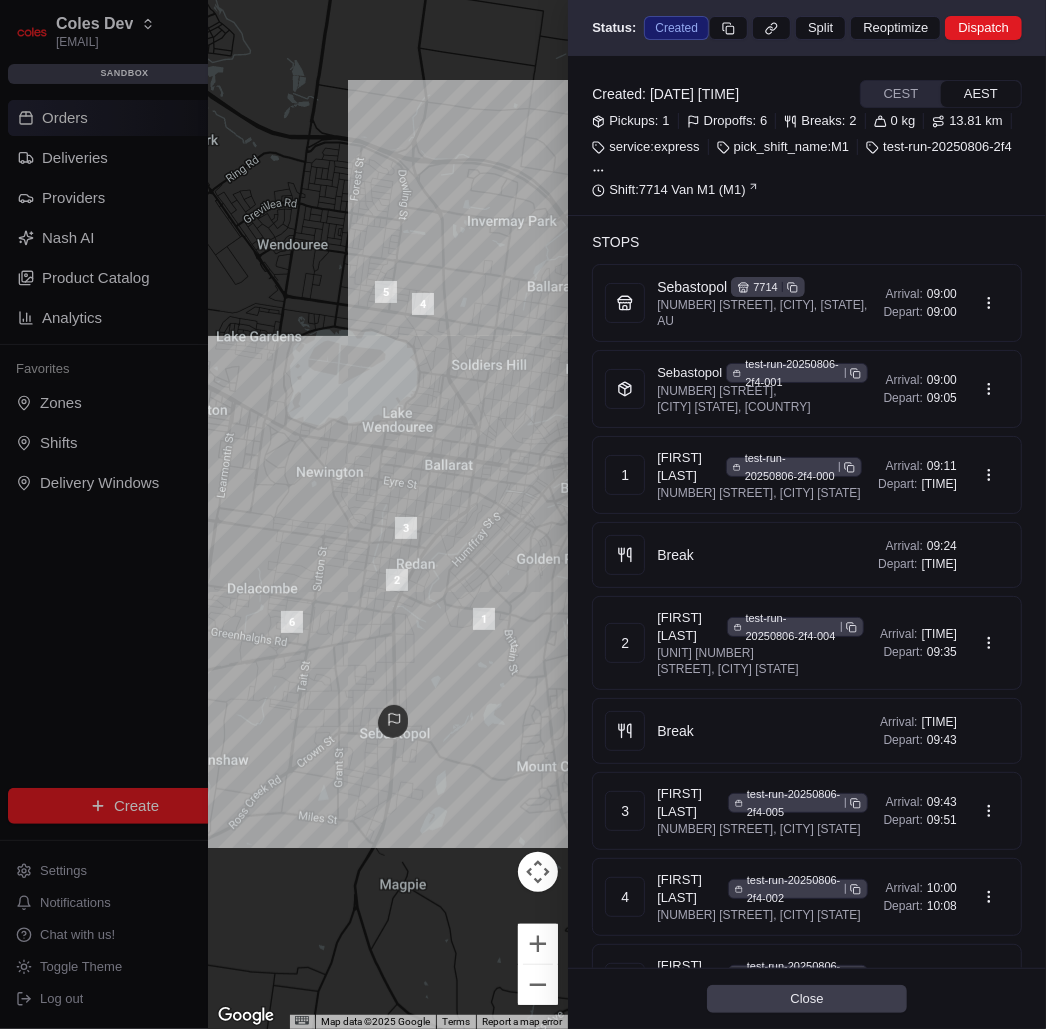 click on "AEST" at bounding box center (981, 94) 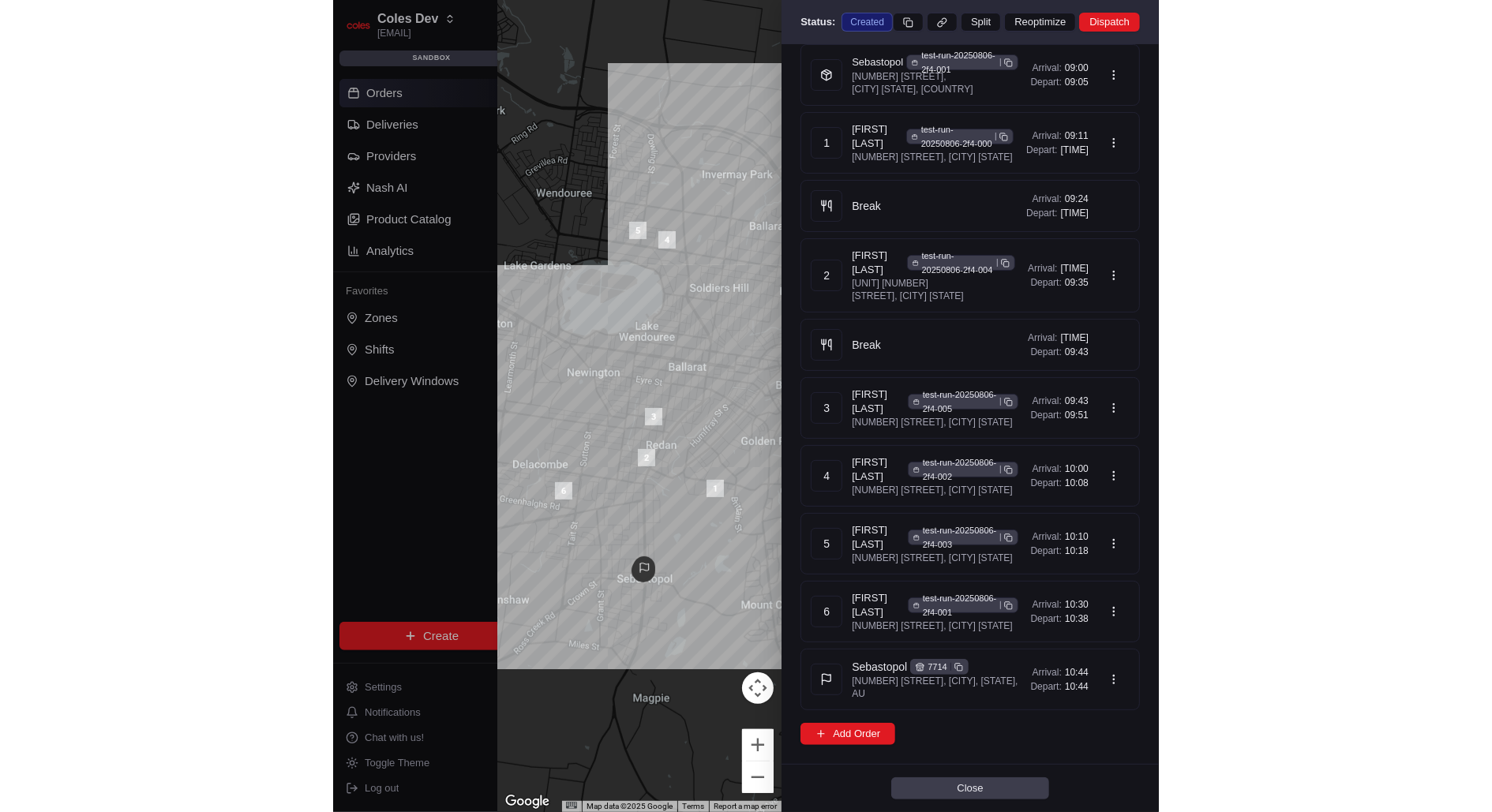 scroll, scrollTop: 0, scrollLeft: 0, axis: both 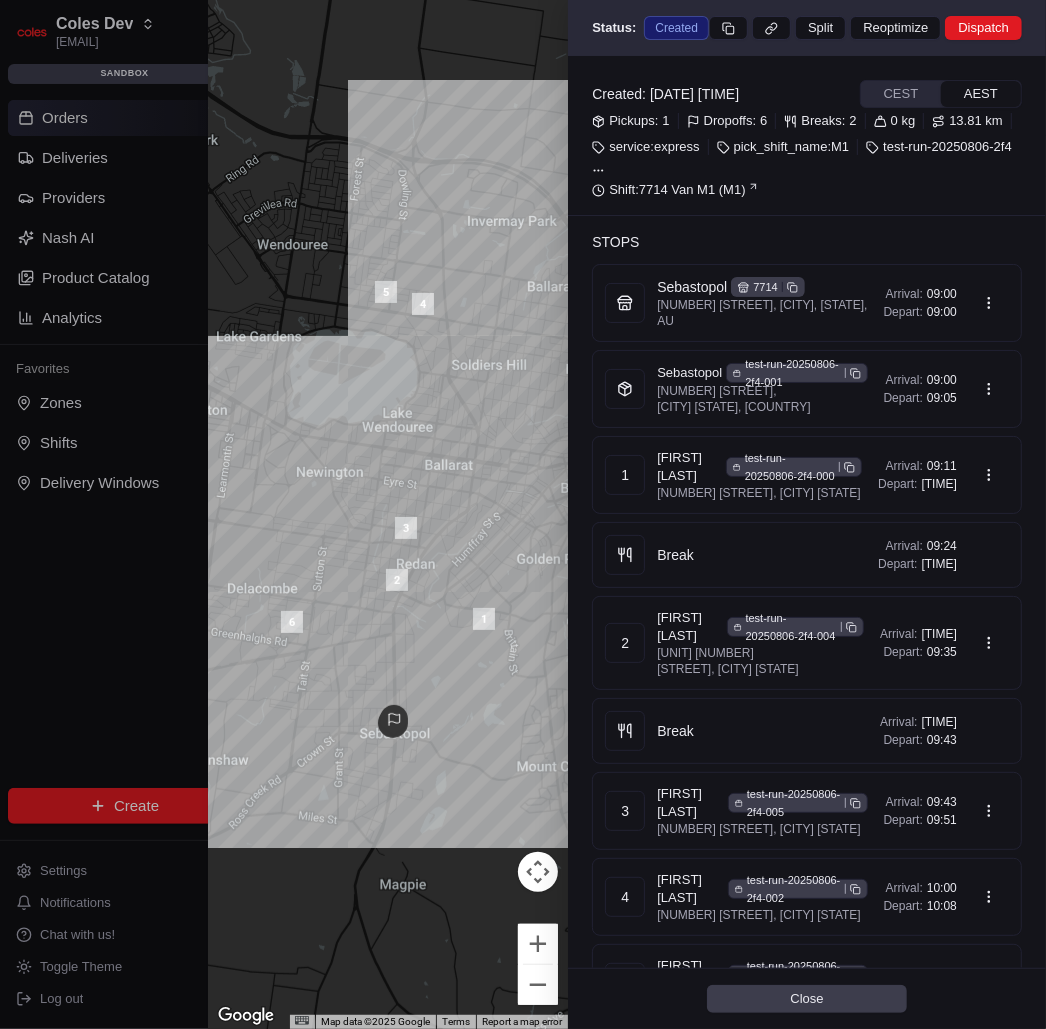click on "Coles Dev [EMAIL] Toggle Sidebar sandbox Orders Deliveries Providers Nash AI Product Catalog Analytics Favorites Zones Shifts Delivery Windows Main Menu Members & Organization Organization Users Roles Preferences Customization Portal Tracking Orchestration Automations Dispatch Strategy Optimization Strategy Shipping Labels Manifest Locations Pickup Locations Dropoff Locations Zones Shifts Delivery Windows Billing Billing Refund Requests Integrations Notification Triggers Webhooks API Keys Request Logs Other Feature Flags Create Settings Notifications Chat with us! Toggle Theme Log out Orders All times are displayed using  CEST  timezone Needs Attention 0 Ready to Dispatch 0 Routes 0 Dispatched 0 Optimization Unassigned Orders [DATE] [TIME] Filters Map Pickup Location Pickup Time Dropoff Location Dropoff Time Value Tags Actions No data available in selected region. Try switching to another region or check your filters.
←" at bounding box center (523, 514) 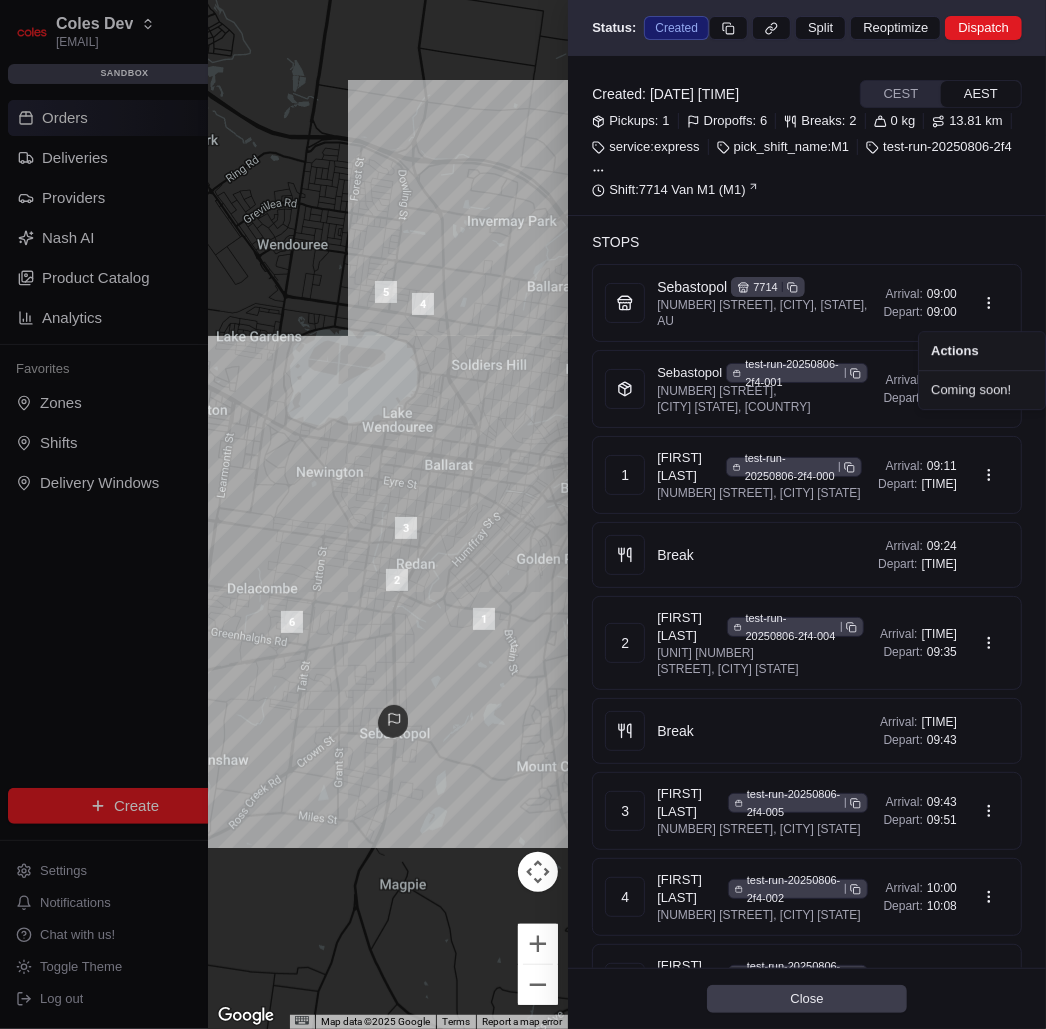 click at bounding box center (523, 514) 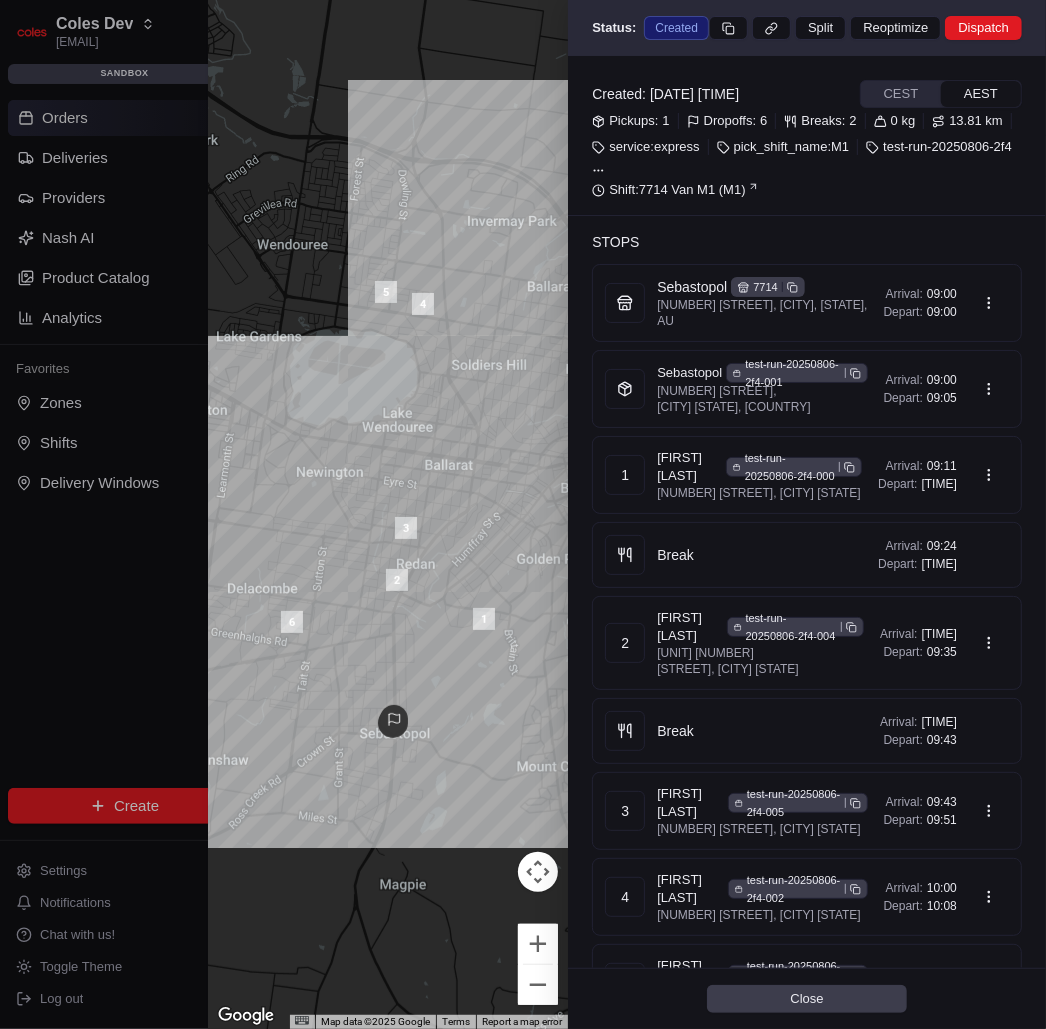 click on "Coles Dev karol@usenash.com Toggle Sidebar sandbox Orders Deliveries Providers Nash AI Product Catalog Analytics Favorites Zones Shifts Delivery Windows Main Menu Members & Organization Organization Users Roles Preferences Customization Portal Tracking Orchestration Automations Dispatch Strategy Optimization Strategy Shipping Labels Manifest Locations Pickup Locations Dropoff Locations Zones Shifts Delivery Windows Billing Billing Refund Requests Integrations Notification Triggers Webhooks API Keys Request Logs Other Feature Flags Create Settings Notifications Chat with us! Toggle Theme Log out Orders All times are displayed using  CEST  timezone Needs Attention 0 Ready to Dispatch 0 Routes 0 Dispatched 0 Optimization Unassigned Orders 01/08/2025 00:00 - 31/08/2025 23:59 Filters Map Pickup Location Pickup Time Dropoff Location Dropoff Time Value Tags Actions No data available in selected region. Try switching to another region or check your filters.
←" at bounding box center (523, 514) 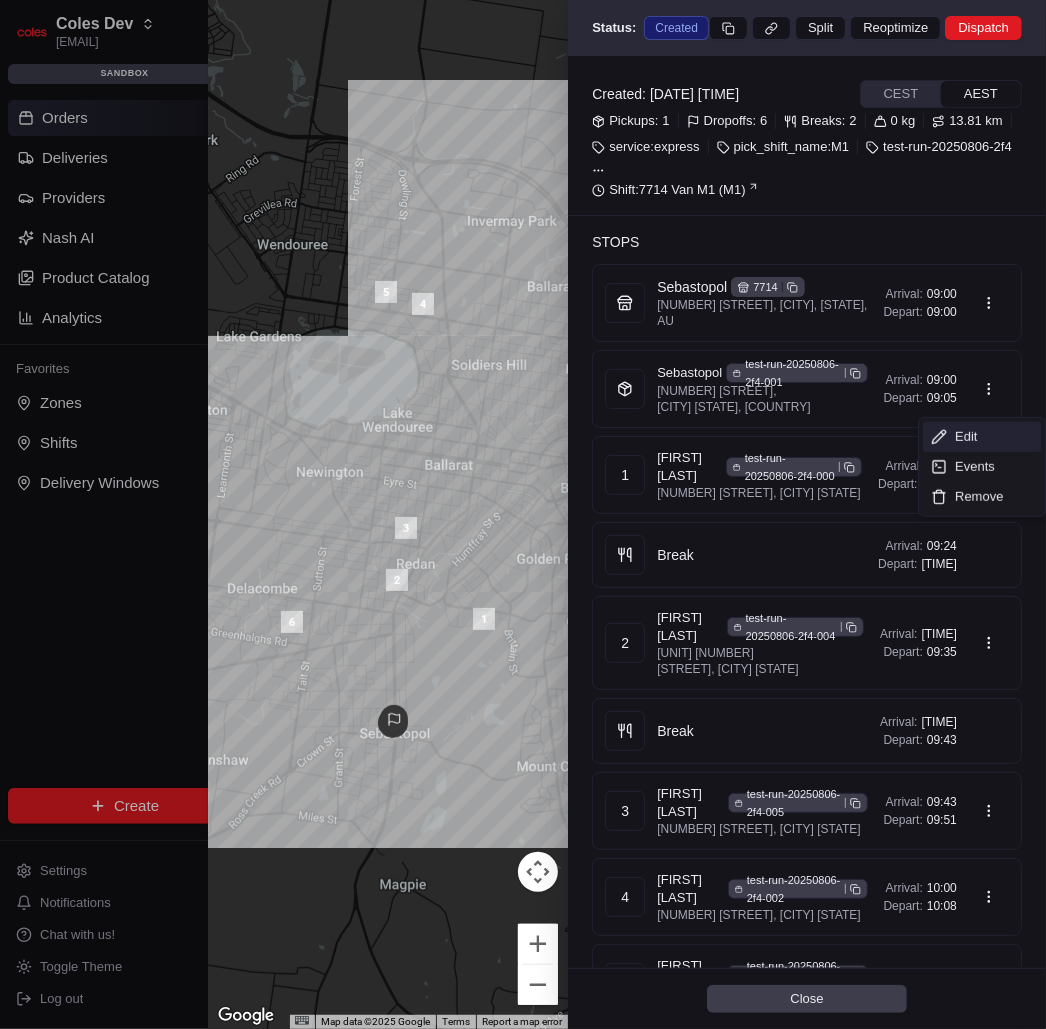 click on "Edit" at bounding box center (982, 437) 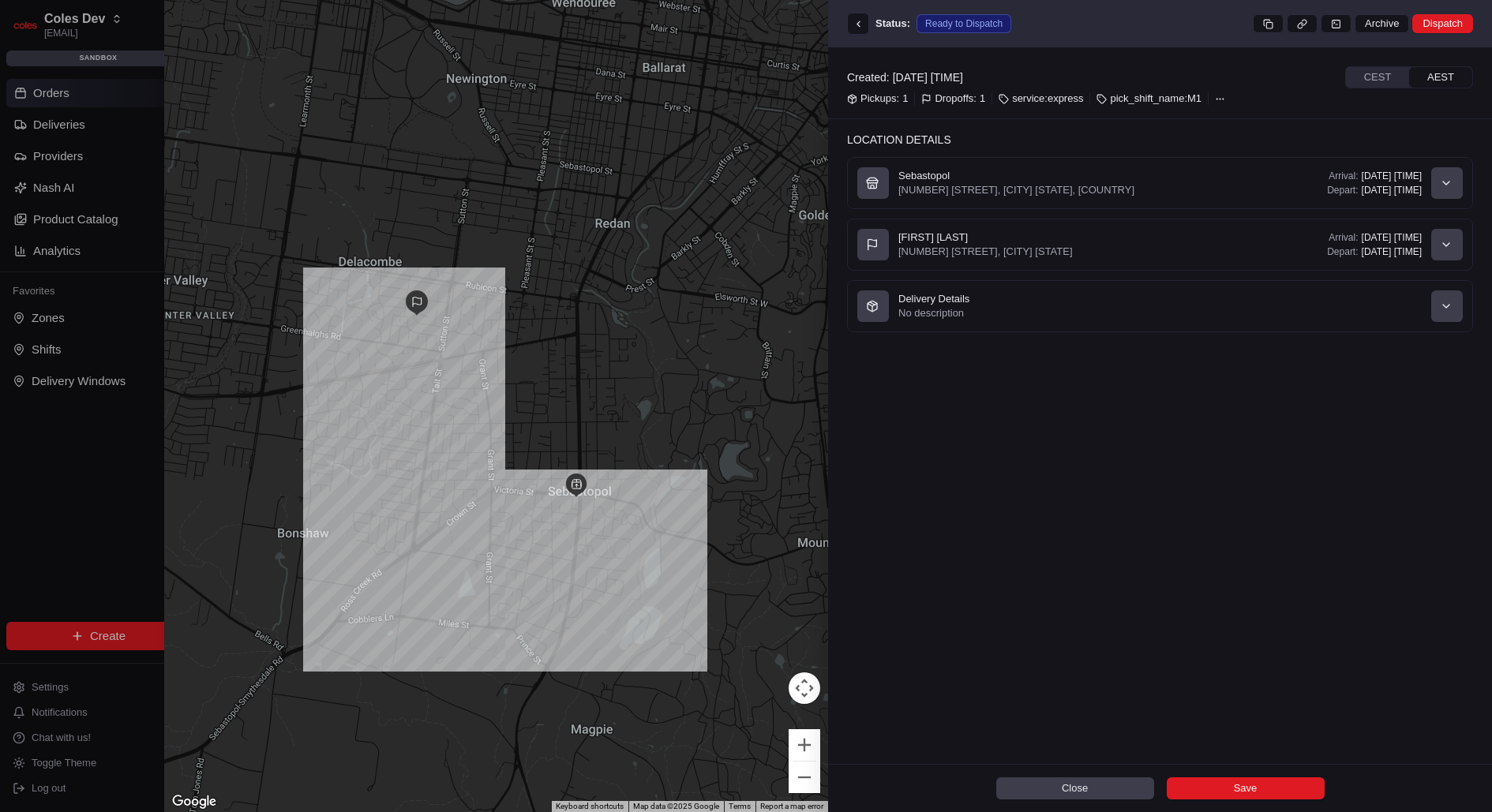 click on "Created: 06/08/2025 10:50 CEST AEST Pickups: 1 Dropoffs: 1 service:express pick_shift_name:M1 Location Details Sebastopol 210 Albert St, Sebastopol VIC 3356, Australia Arrival: 10/09/2025 09:00 Depart: 10/09/2025 09:05 James Johnson 14 Chalon Ct, Delacombe VIC 3356, Australia Arrival: 10/09/2025 10:30 Depart: 10/09/2025 10:38 Delivery Details No description" at bounding box center (1160, 406) 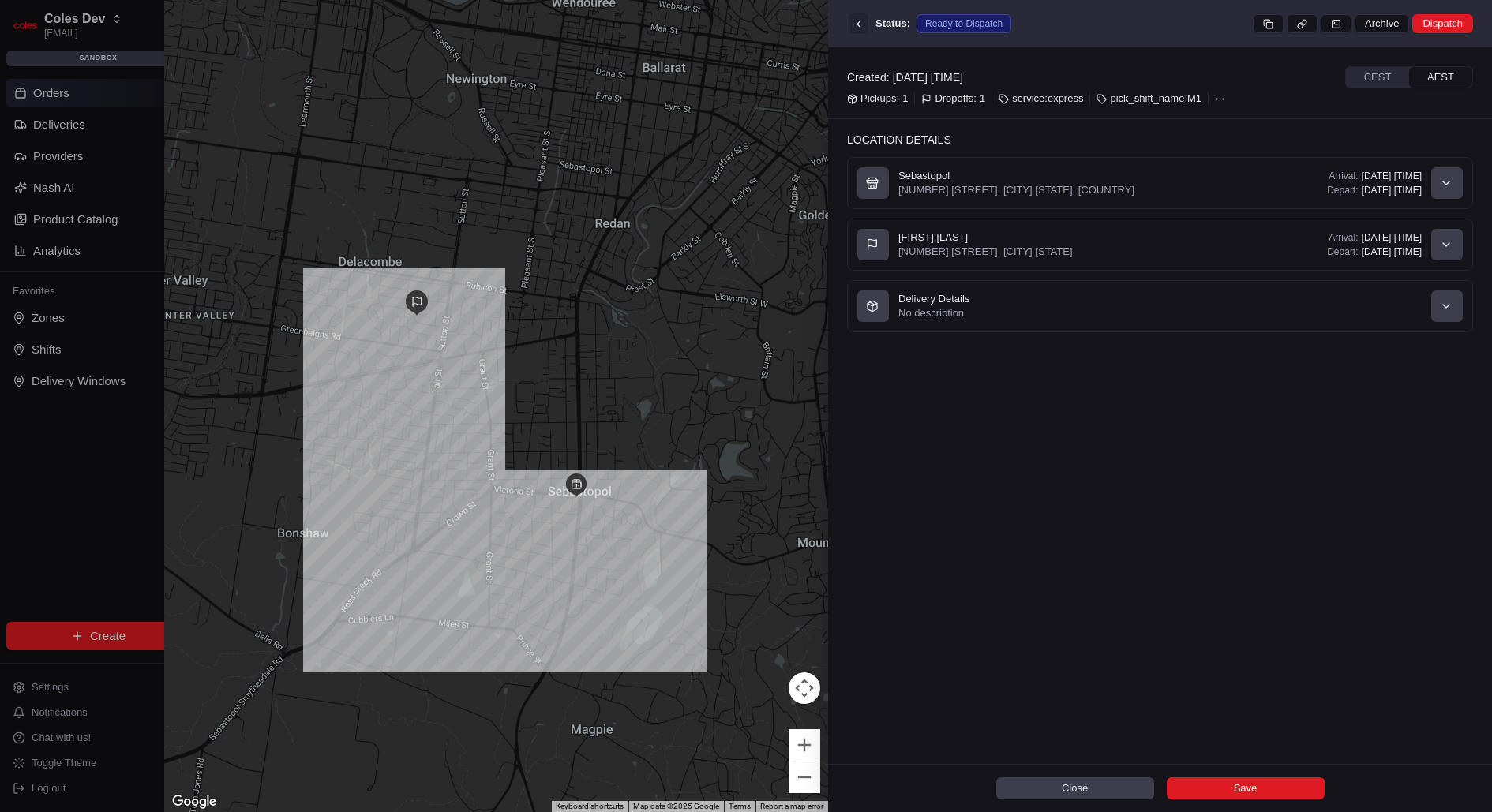 click at bounding box center (858, 24) 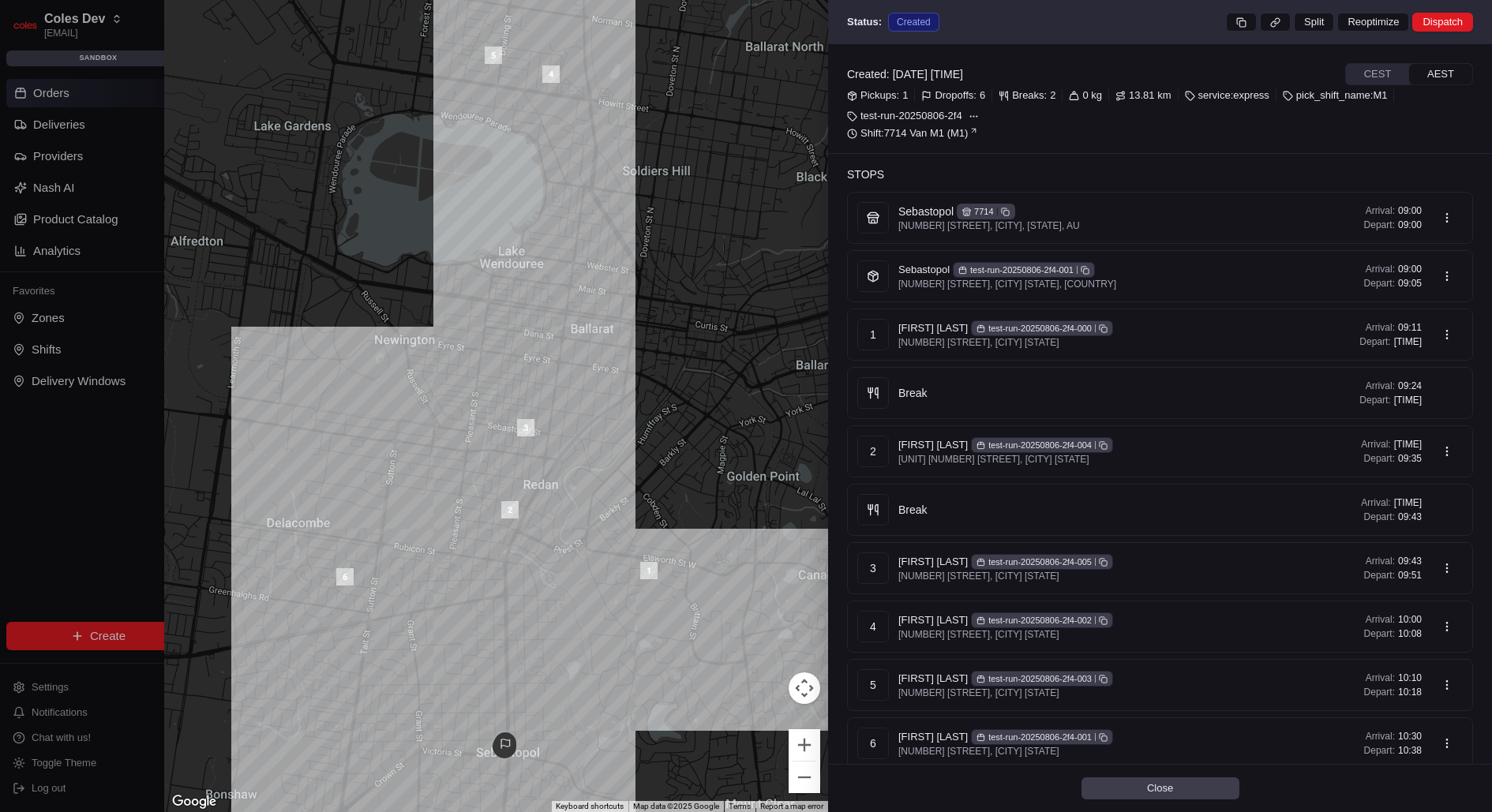 click on "Coles Dev karol@usenash.com Toggle Sidebar sandbox Orders Deliveries Providers Nash AI Product Catalog Analytics Favorites Zones Shifts Delivery Windows Main Menu Members & Organization Organization Users Roles Preferences Customization Portal Tracking Orchestration Automations Dispatch Strategy Optimization Strategy Shipping Labels Manifest Locations Pickup Locations Dropoff Locations Zones Shifts Delivery Windows Billing Billing Refund Requests Integrations Notification Triggers Webhooks API Keys Request Logs Other Feature Flags Create Settings Notifications Chat with us! Toggle Theme Log out Orders All times are displayed using  CEST  timezone Needs Attention 0 Ready to Dispatch 0 Routes 0 Dispatched 0 Optimization Unassigned Orders 01/08/2025 00:00 - 31/08/2025 23:59 Filters Map Pickup Location Pickup Time Dropoff Location Dropoff Time Value Tags Actions No data available in selected region. Try switching to another region or check your filters.
←" at bounding box center [746, 406] 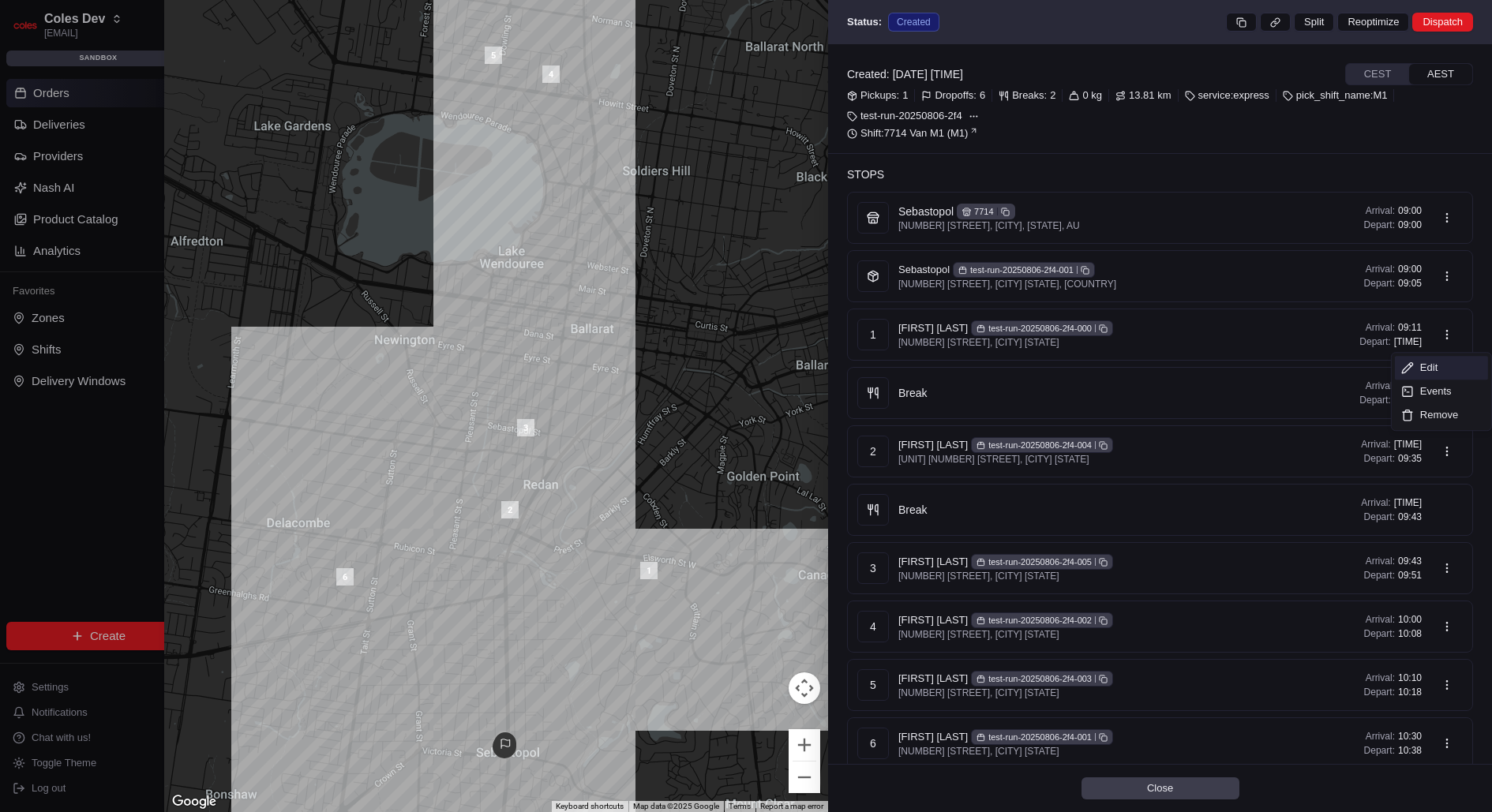 click on "Edit" at bounding box center (1441, 368) 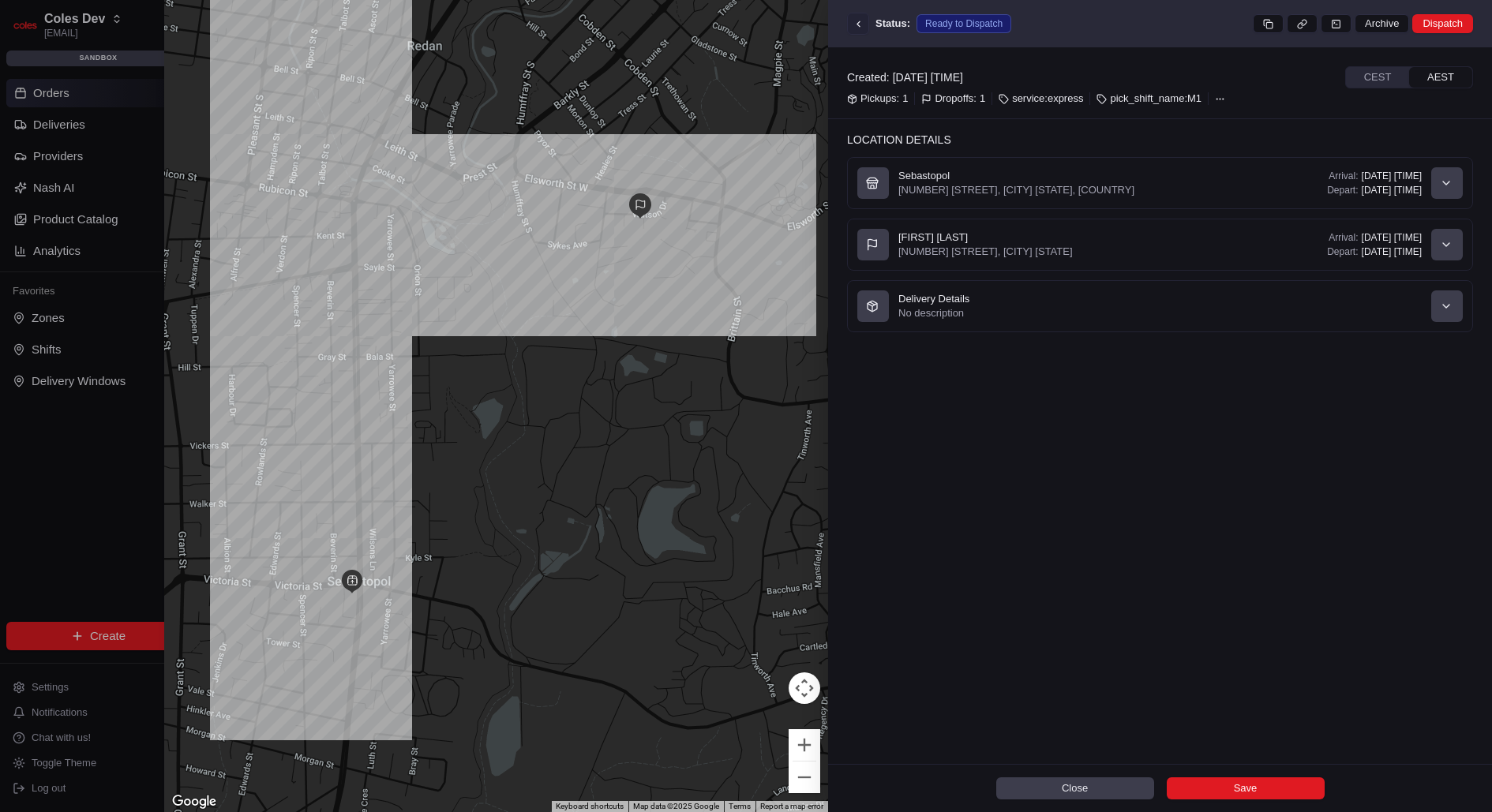 click at bounding box center [858, 24] 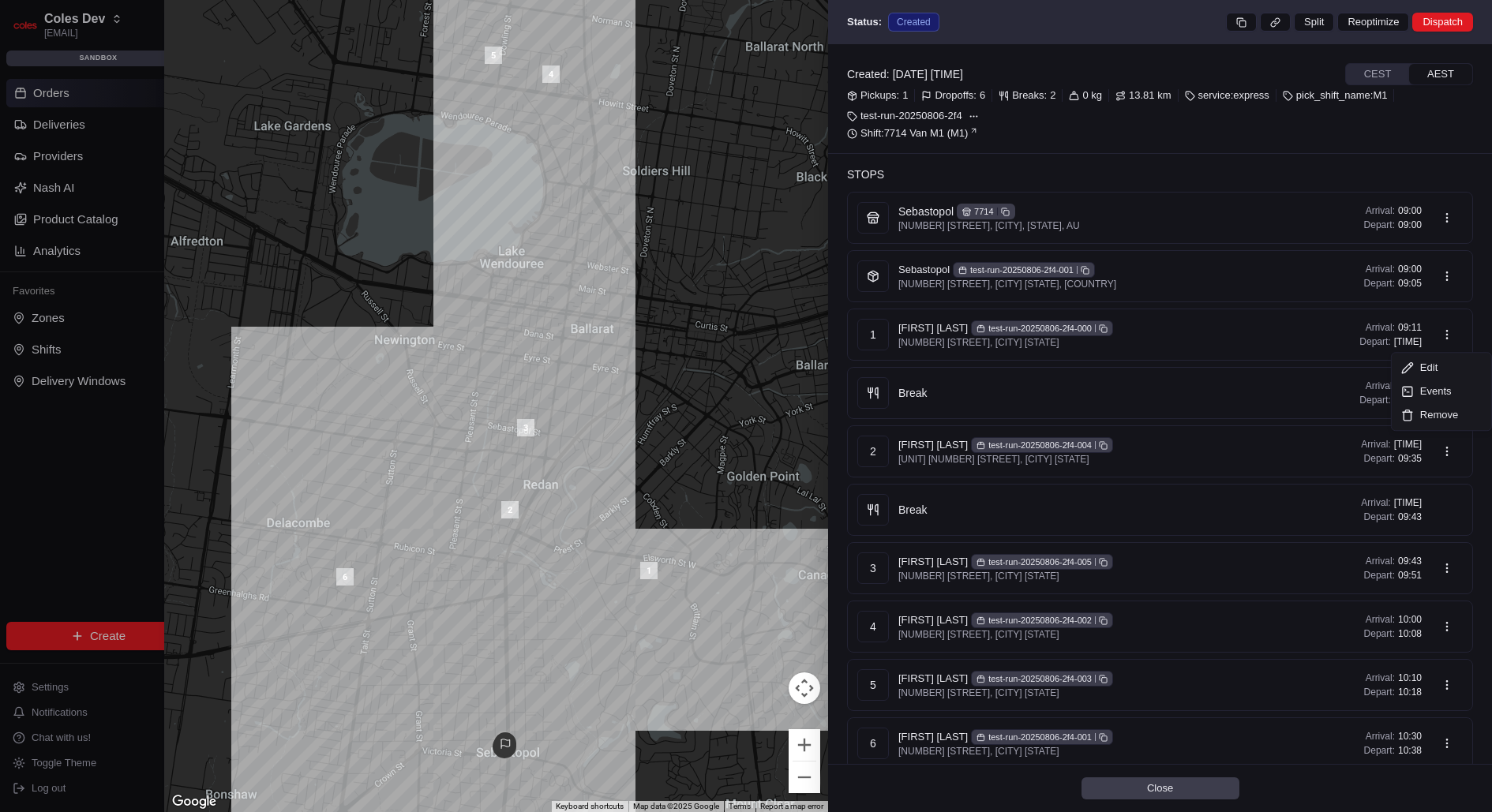 click on "Coles Dev karol@usenash.com Toggle Sidebar sandbox Orders Deliveries Providers Nash AI Product Catalog Analytics Favorites Zones Shifts Delivery Windows Main Menu Members & Organization Organization Users Roles Preferences Customization Portal Tracking Orchestration Automations Dispatch Strategy Optimization Strategy Shipping Labels Manifest Locations Pickup Locations Dropoff Locations Zones Shifts Delivery Windows Billing Billing Refund Requests Integrations Notification Triggers Webhooks API Keys Request Logs Other Feature Flags Create Settings Notifications Chat with us! Toggle Theme Log out Orders All times are displayed using  CEST  timezone Needs Attention 0 Ready to Dispatch 0 Routes 0 Dispatched 0 Optimization Unassigned Orders 01/08/2025 00:00 - 31/08/2025 23:59 Filters Map Pickup Location Pickup Time Dropoff Location Dropoff Time Value Tags Actions No data available in selected region. Try switching to another region or check your filters.
←" at bounding box center (746, 406) 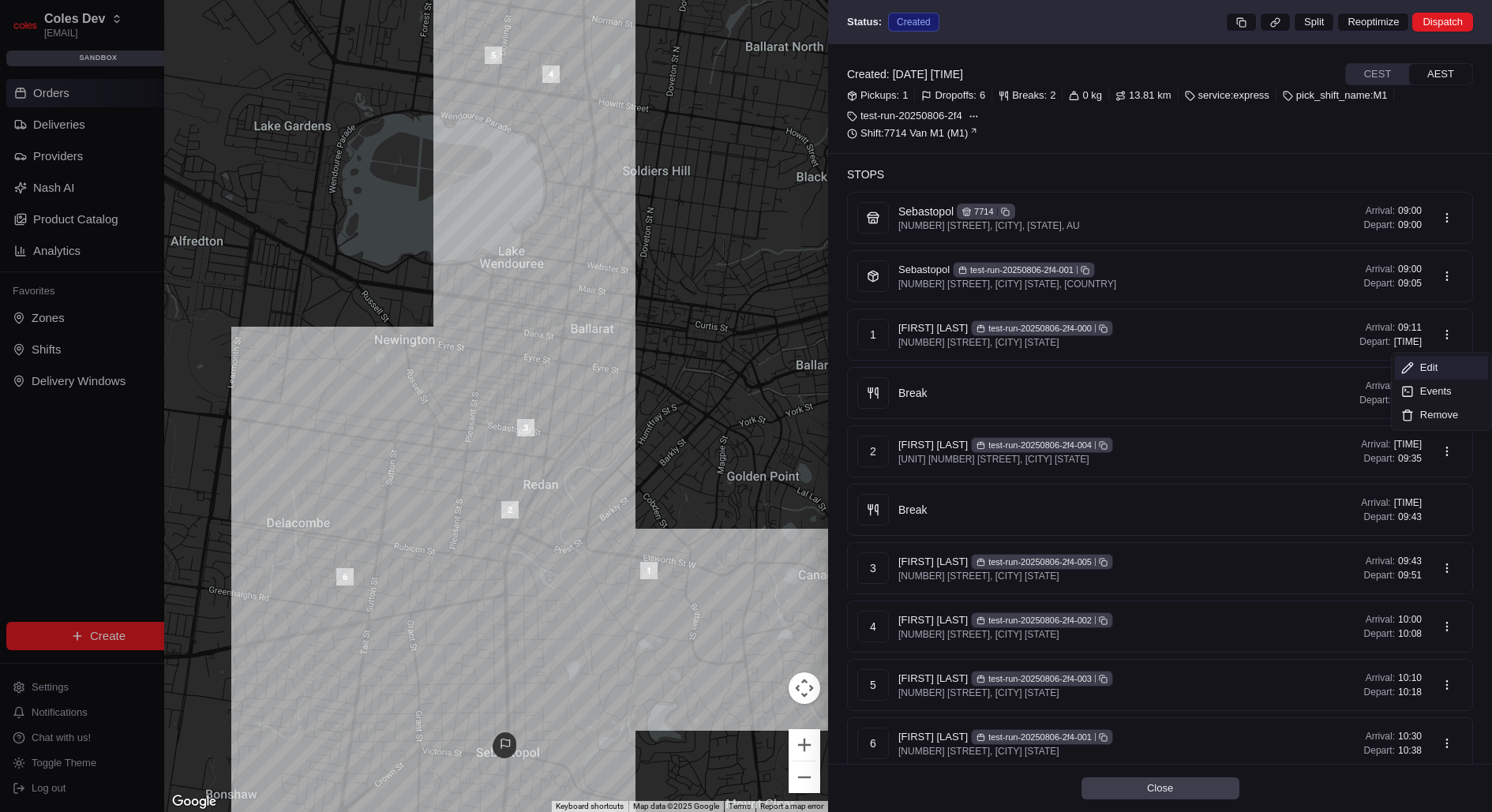 click on "Edit" at bounding box center (1441, 368) 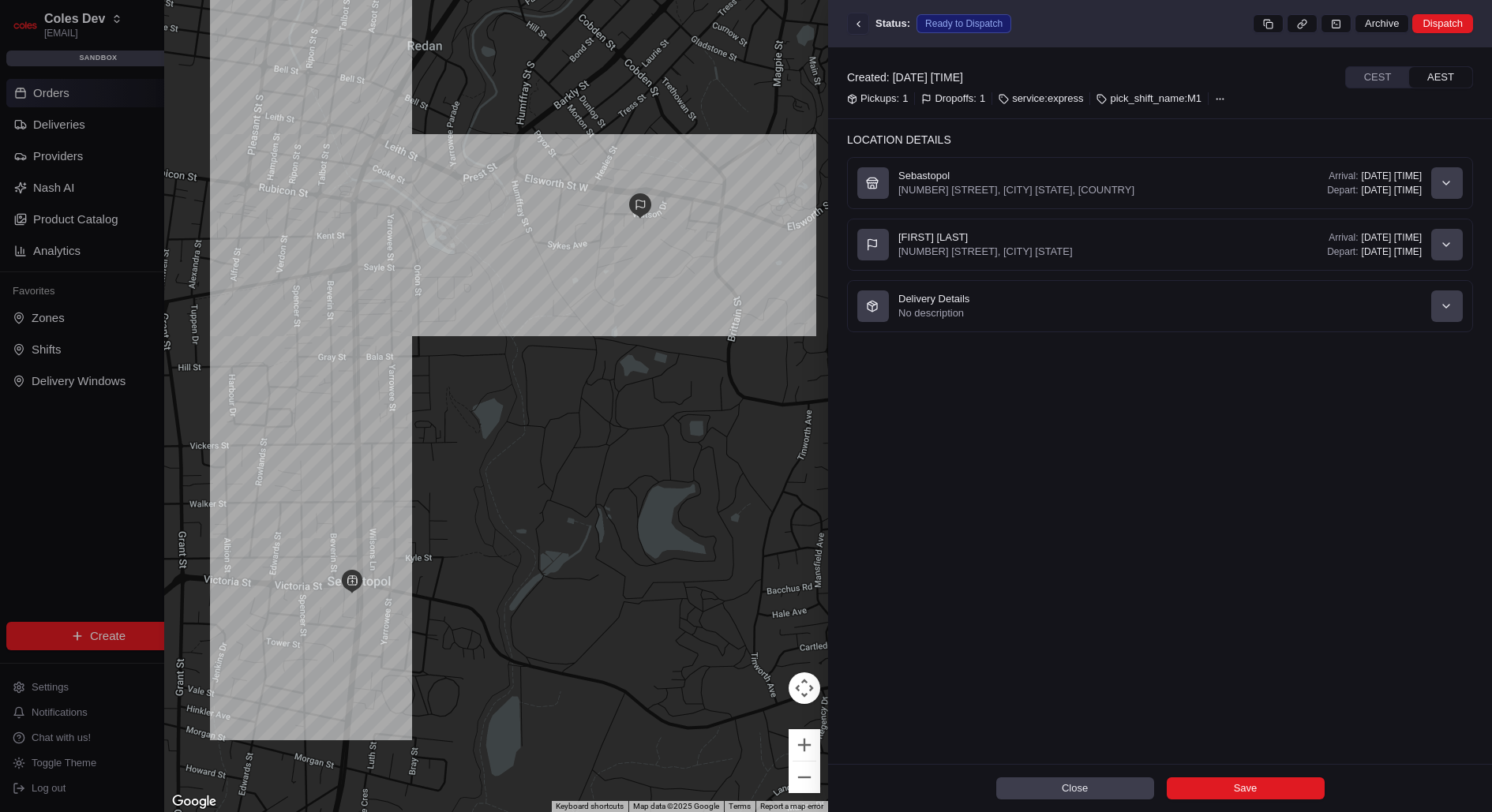 click at bounding box center (858, 24) 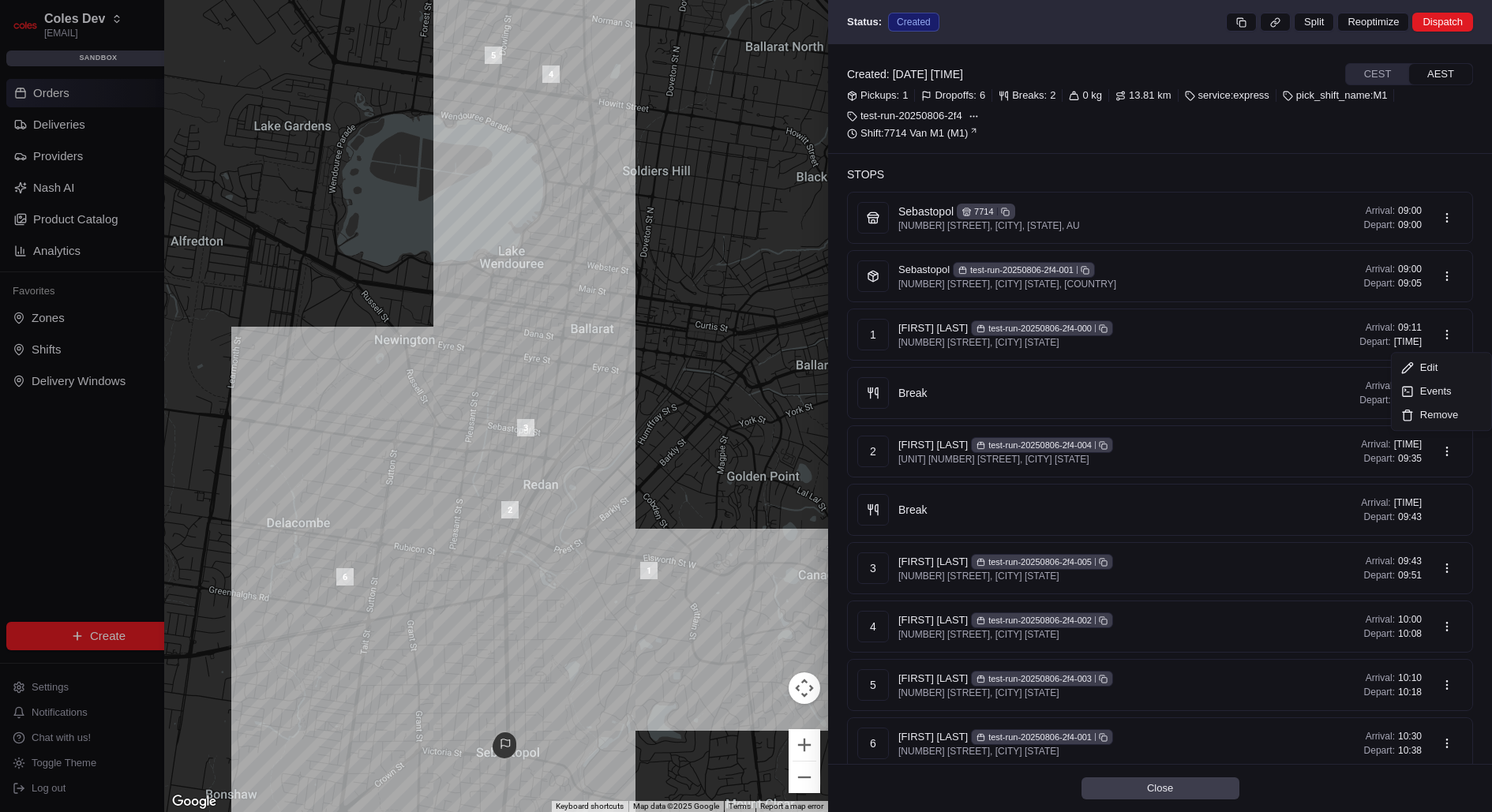 click on "Coles Dev karol@usenash.com Toggle Sidebar sandbox Orders Deliveries Providers Nash AI Product Catalog Analytics Favorites Zones Shifts Delivery Windows Main Menu Members & Organization Organization Users Roles Preferences Customization Portal Tracking Orchestration Automations Dispatch Strategy Optimization Strategy Shipping Labels Manifest Locations Pickup Locations Dropoff Locations Zones Shifts Delivery Windows Billing Billing Refund Requests Integrations Notification Triggers Webhooks API Keys Request Logs Other Feature Flags Create Settings Notifications Chat with us! Toggle Theme Log out Orders All times are displayed using  CEST  timezone Needs Attention 0 Ready to Dispatch 0 Routes 0 Dispatched 0 Optimization Unassigned Orders 01/08/2025 00:00 - 31/08/2025 23:59 Filters Map Pickup Location Pickup Time Dropoff Location Dropoff Time Value Tags Actions No data available in selected region. Try switching to another region or check your filters.
←" at bounding box center [746, 406] 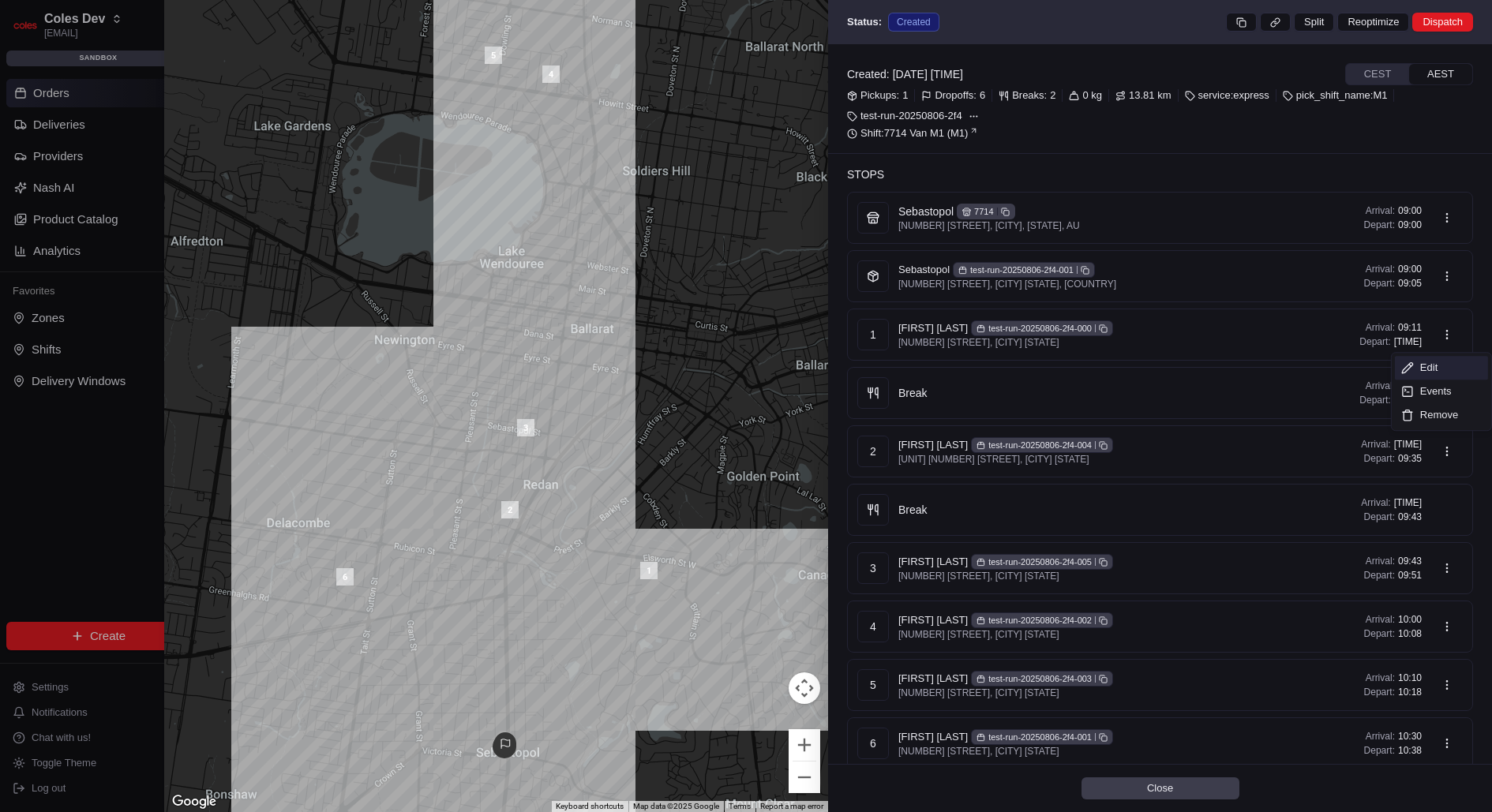 click on "Edit" at bounding box center [1441, 368] 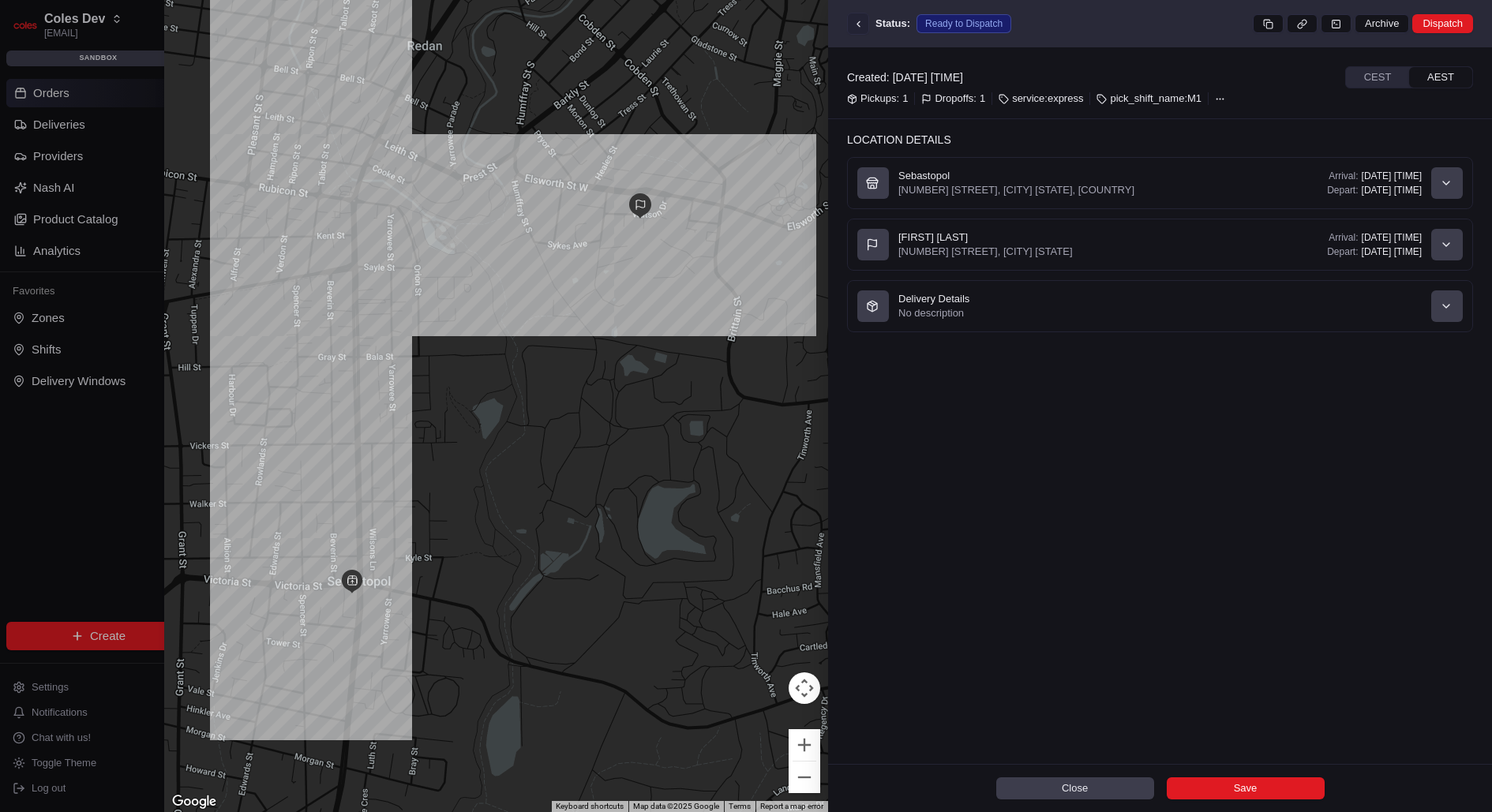 click at bounding box center (858, 24) 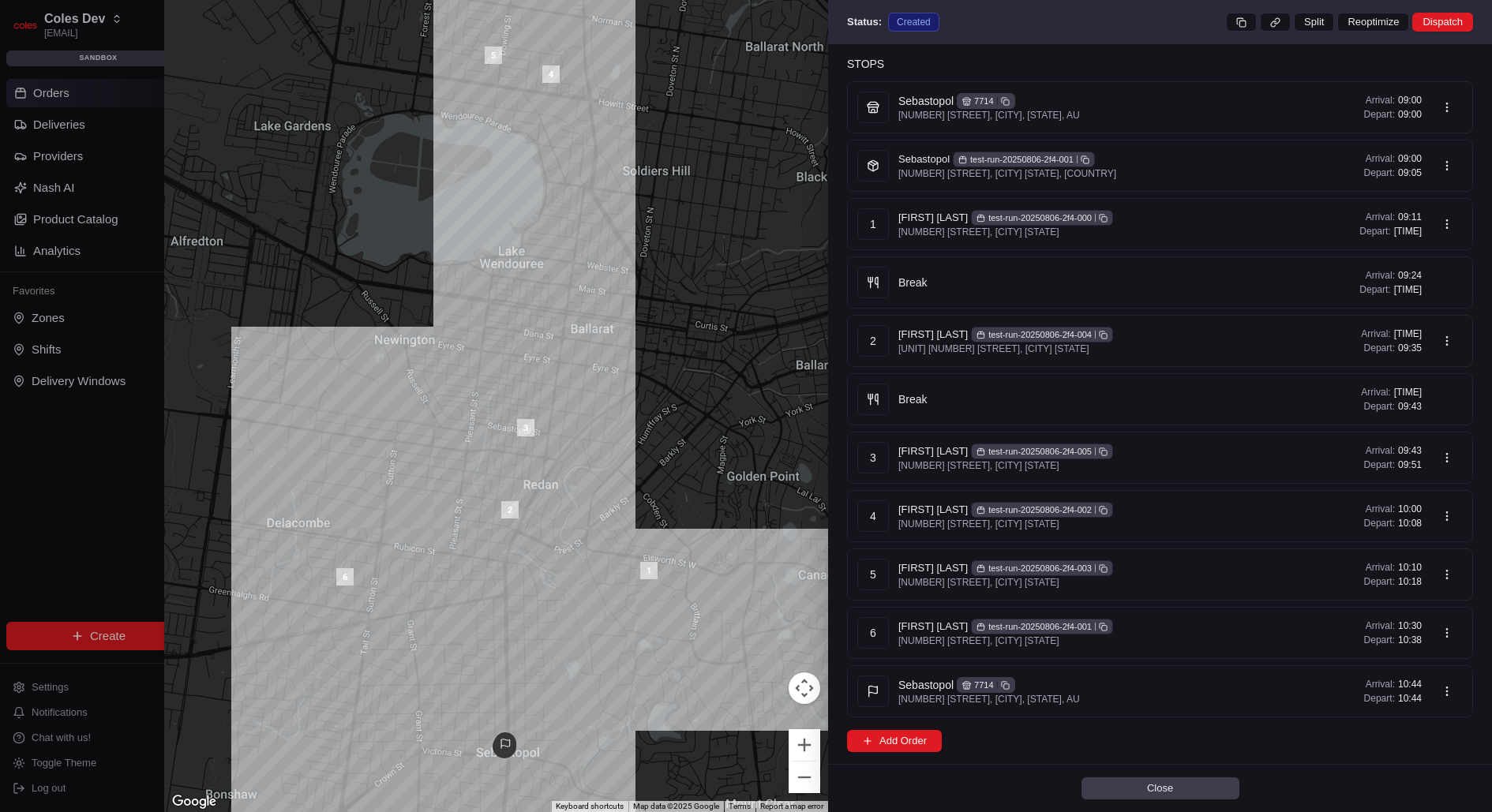 scroll, scrollTop: 0, scrollLeft: 0, axis: both 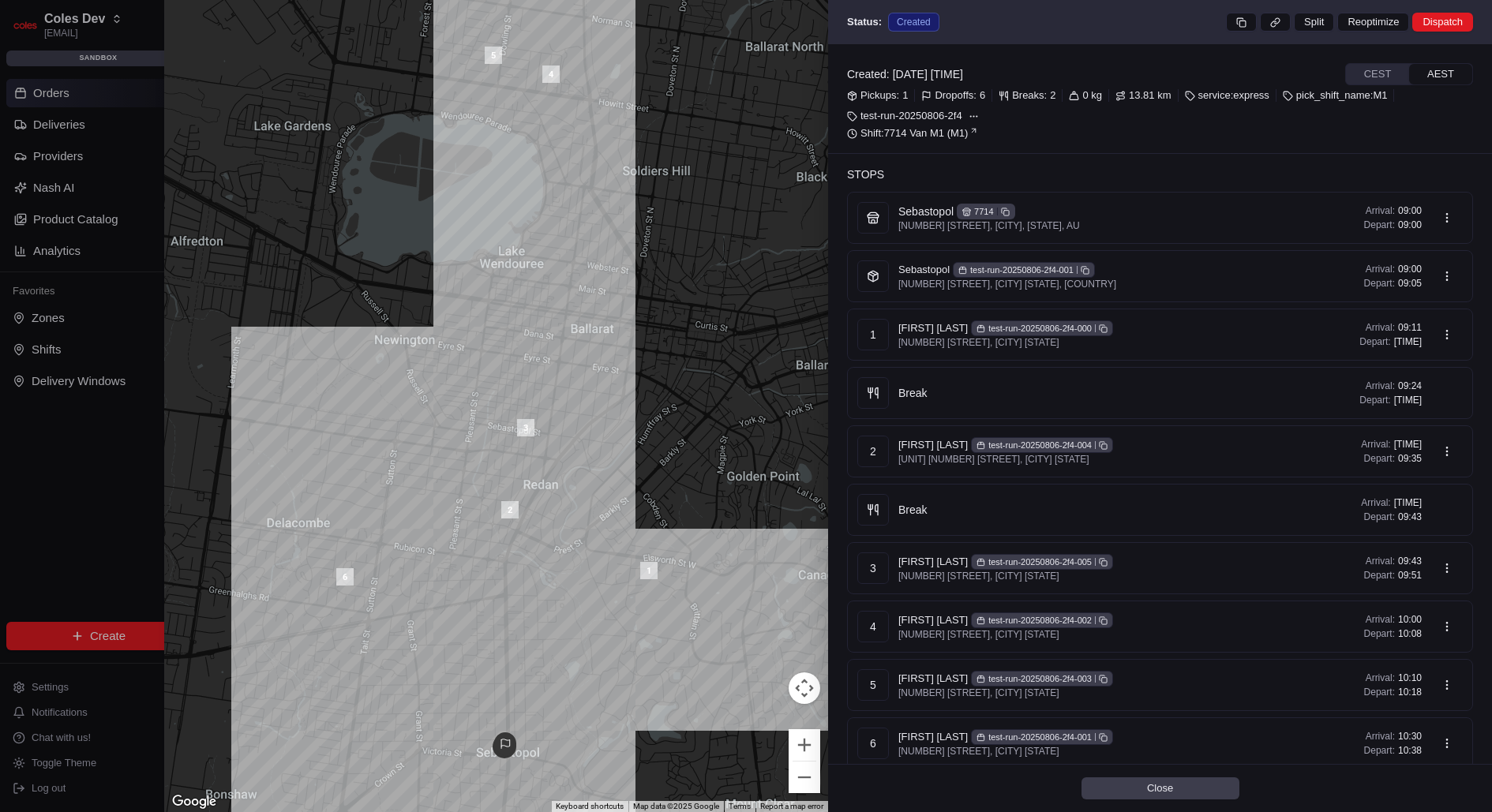 click on "CEST" at bounding box center (1378, 74) 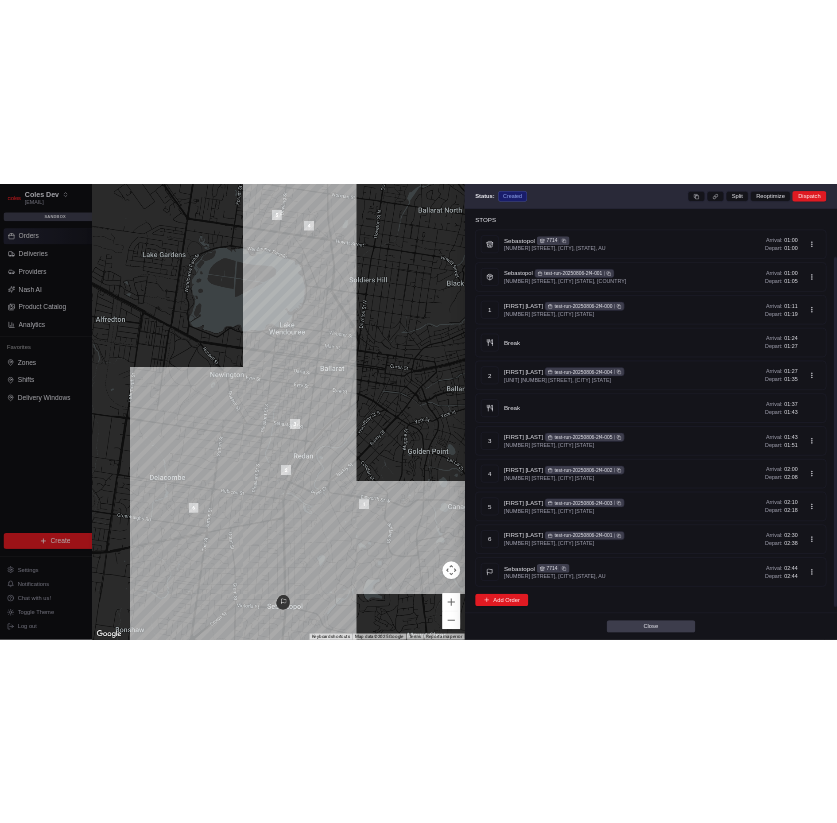 scroll, scrollTop: 0, scrollLeft: 0, axis: both 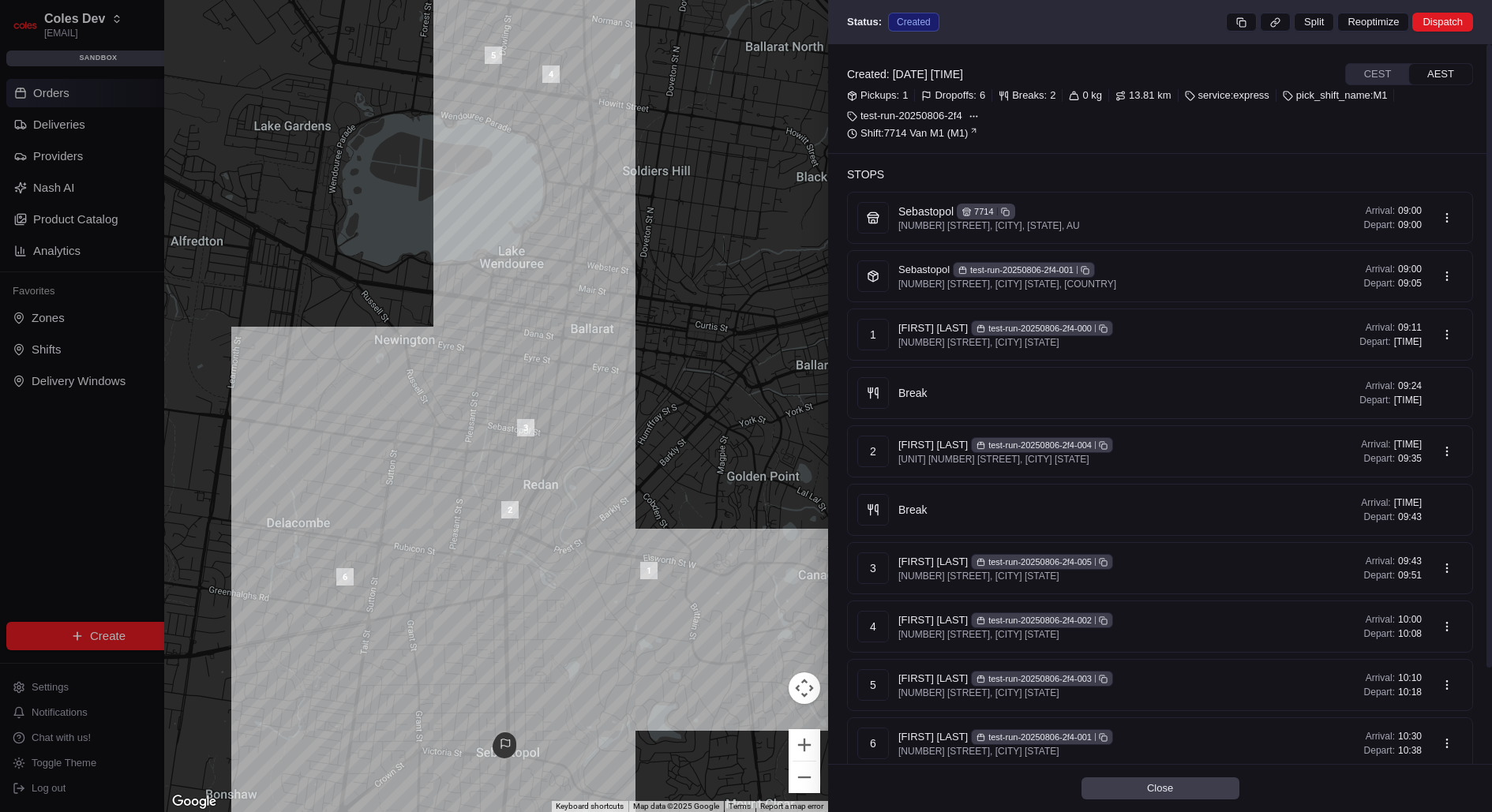 click on "AEST" at bounding box center [1441, 74] 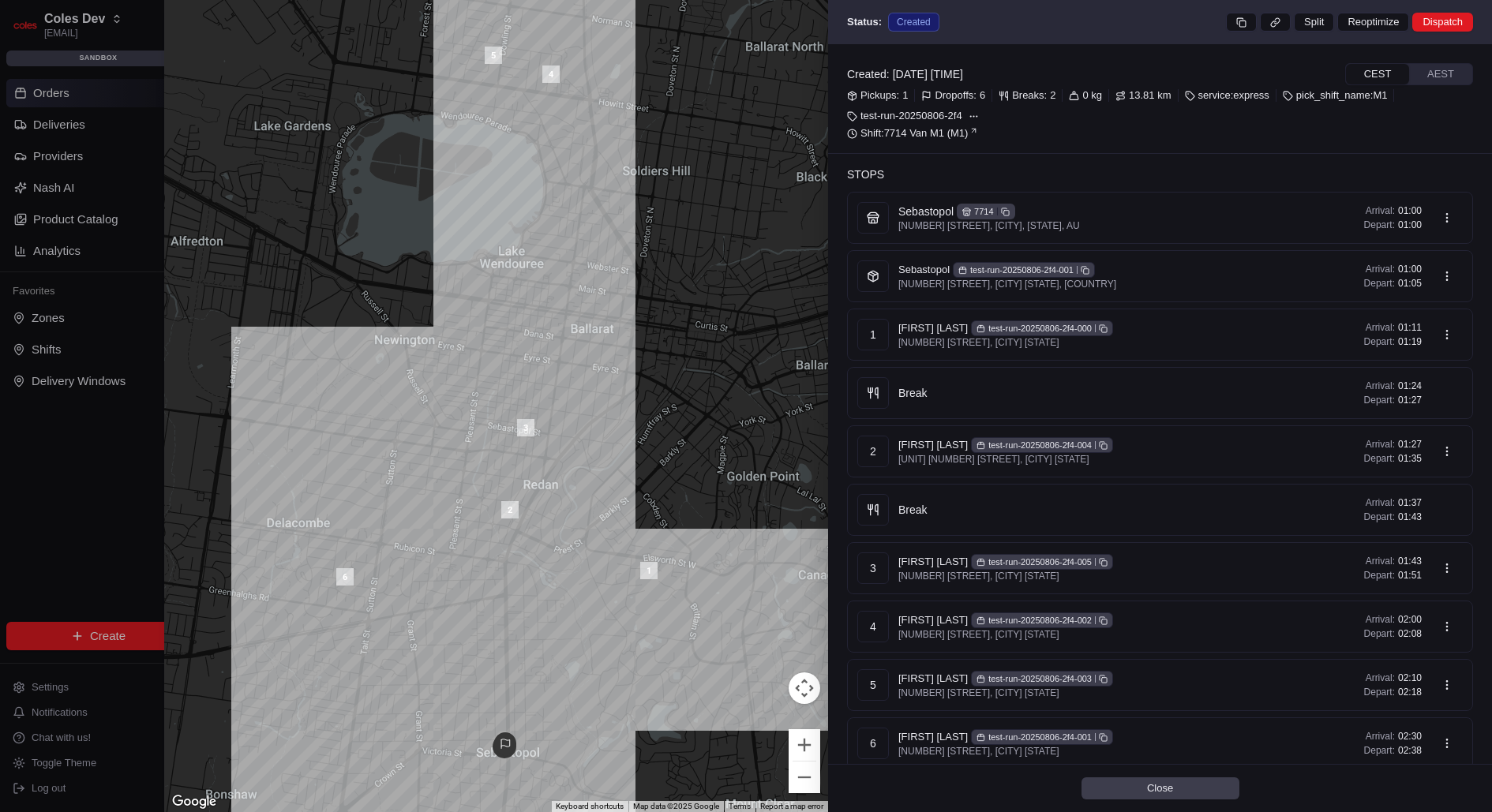 click on "CEST" at bounding box center (1378, 74) 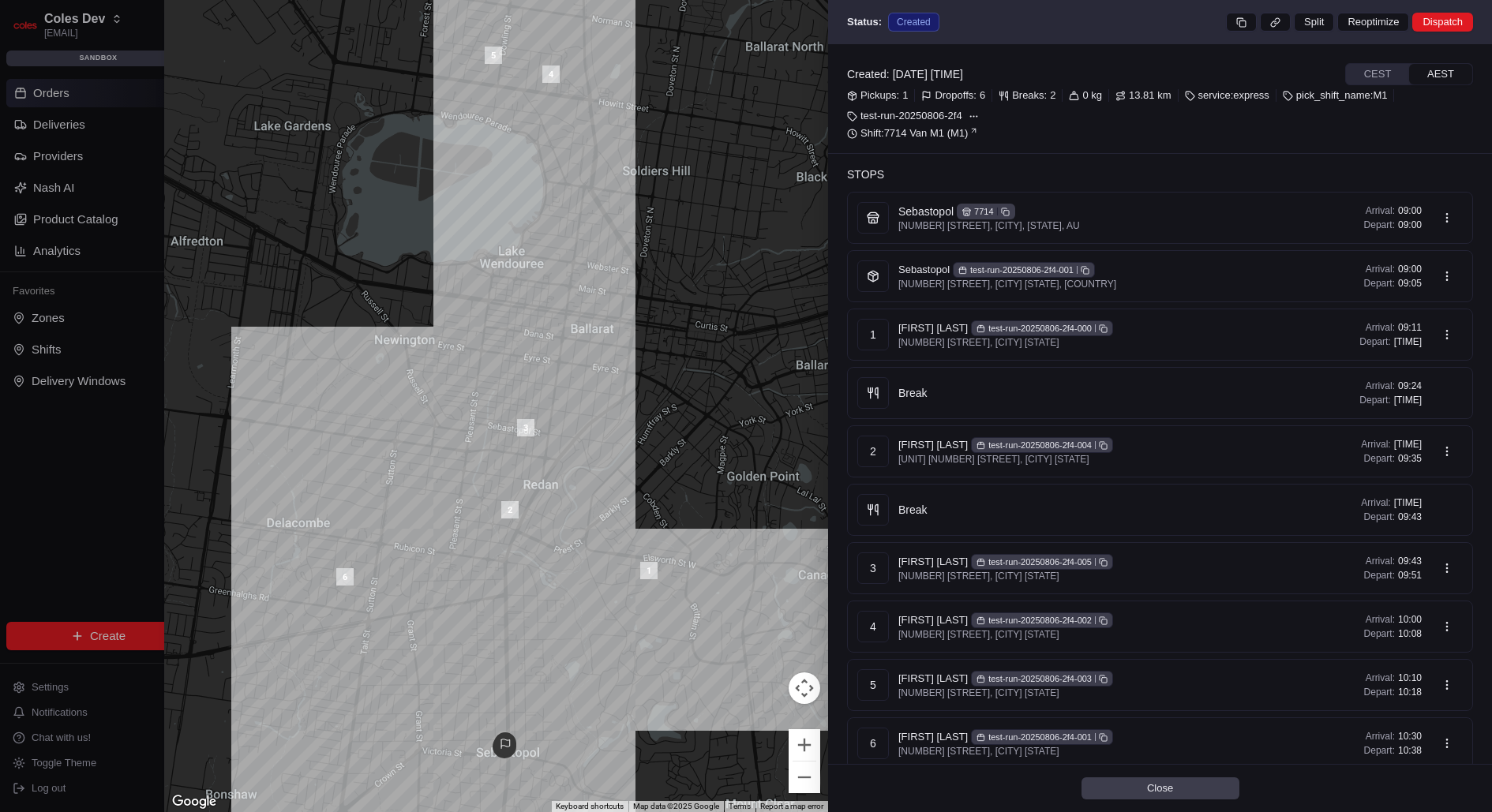 click on "AEST" at bounding box center [1441, 74] 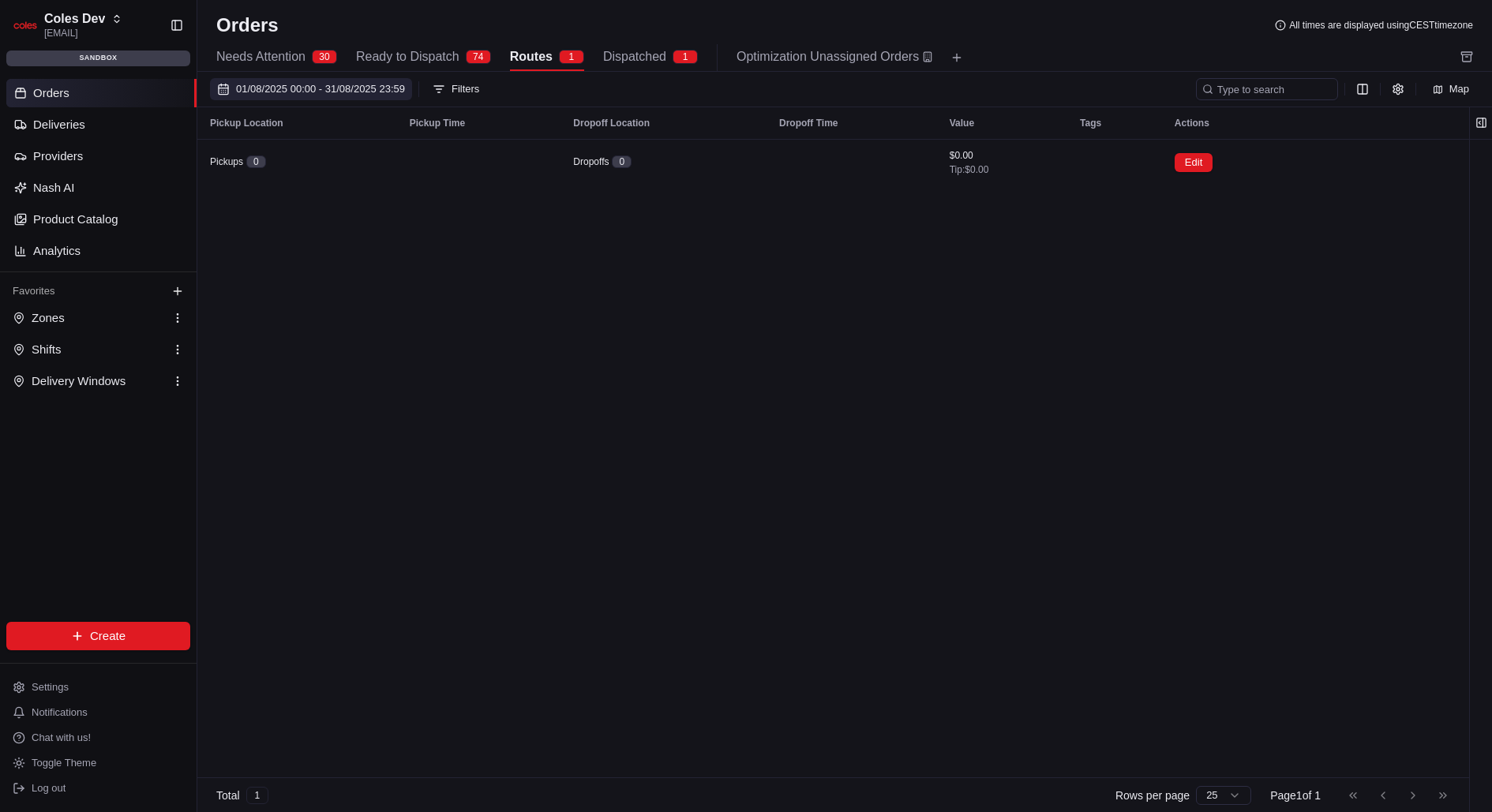 click on "01/08/2025 00:00 - 31/08/2025 23:59" at bounding box center (321, 89) 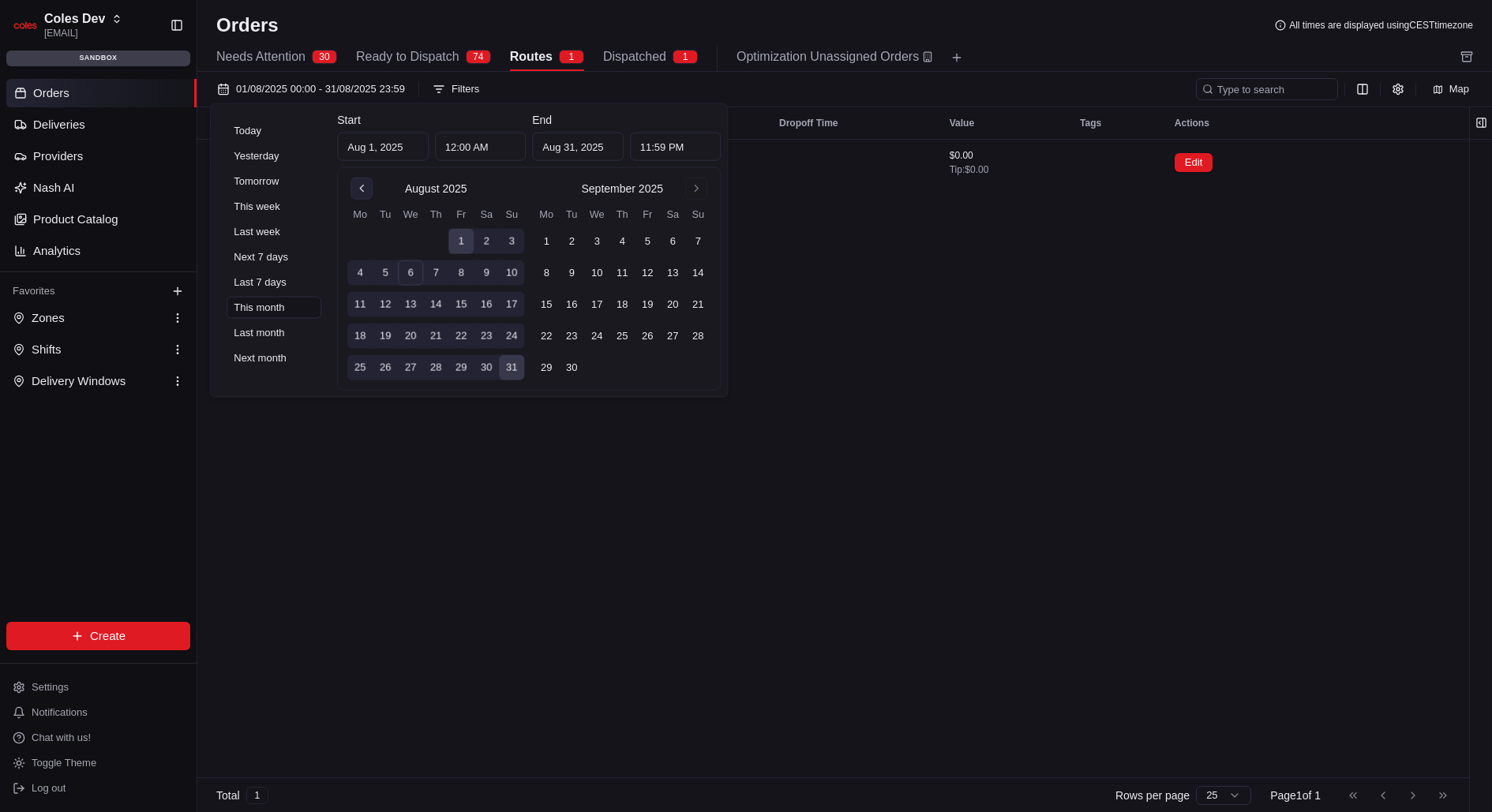 click at bounding box center [362, 189] 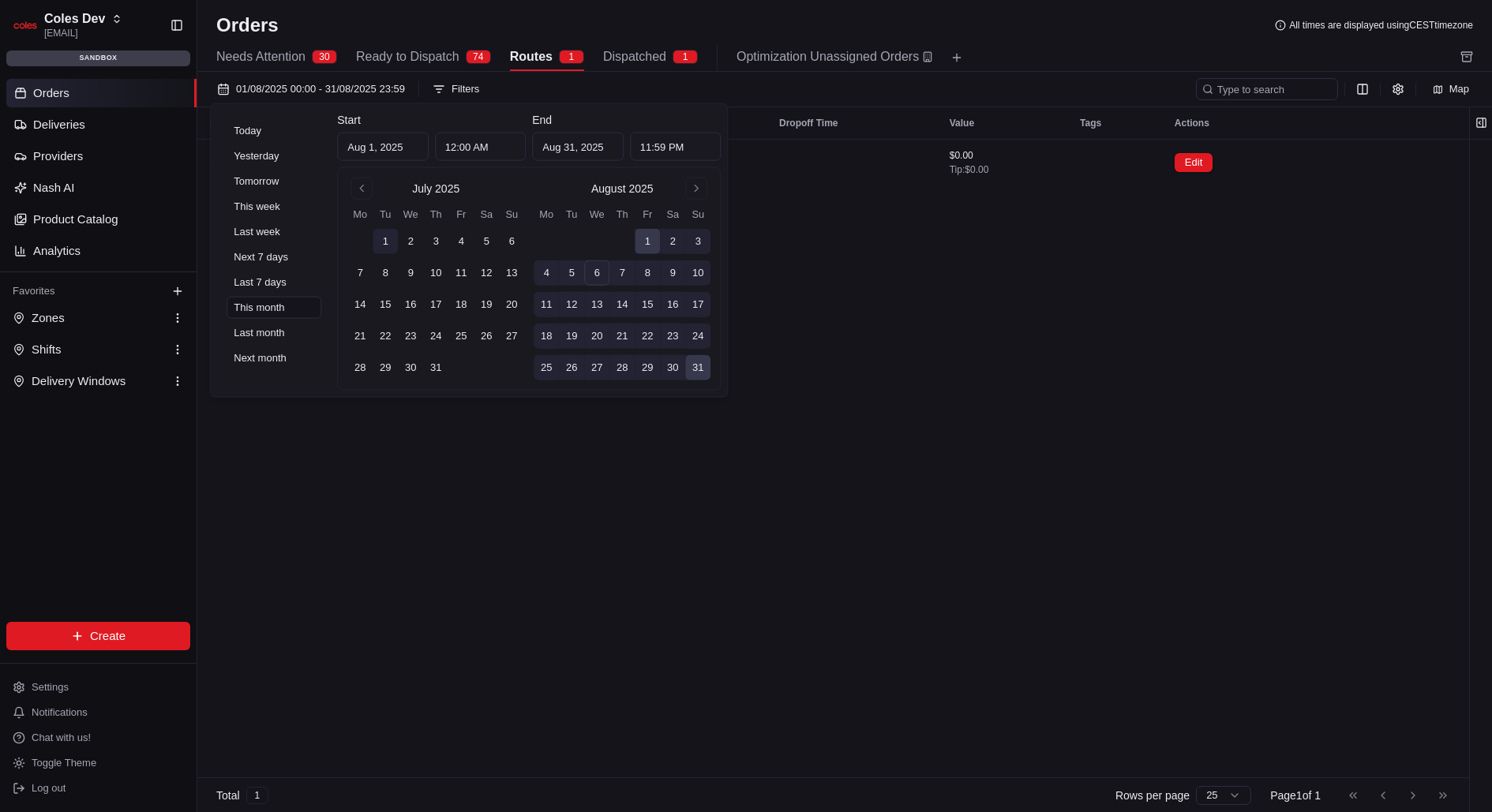 click on "1" at bounding box center [385, 241] 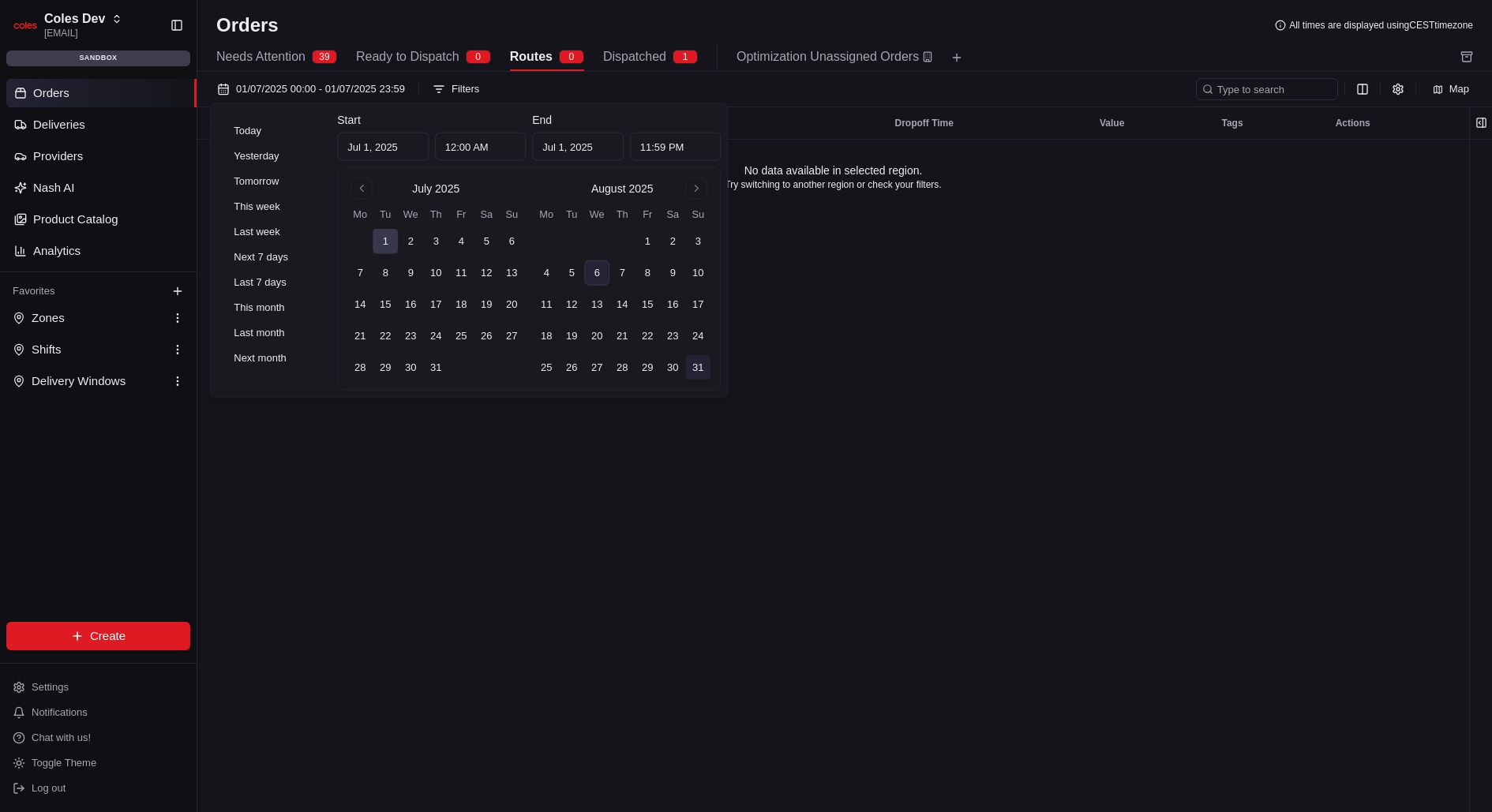 click on "31" at bounding box center [698, 368] 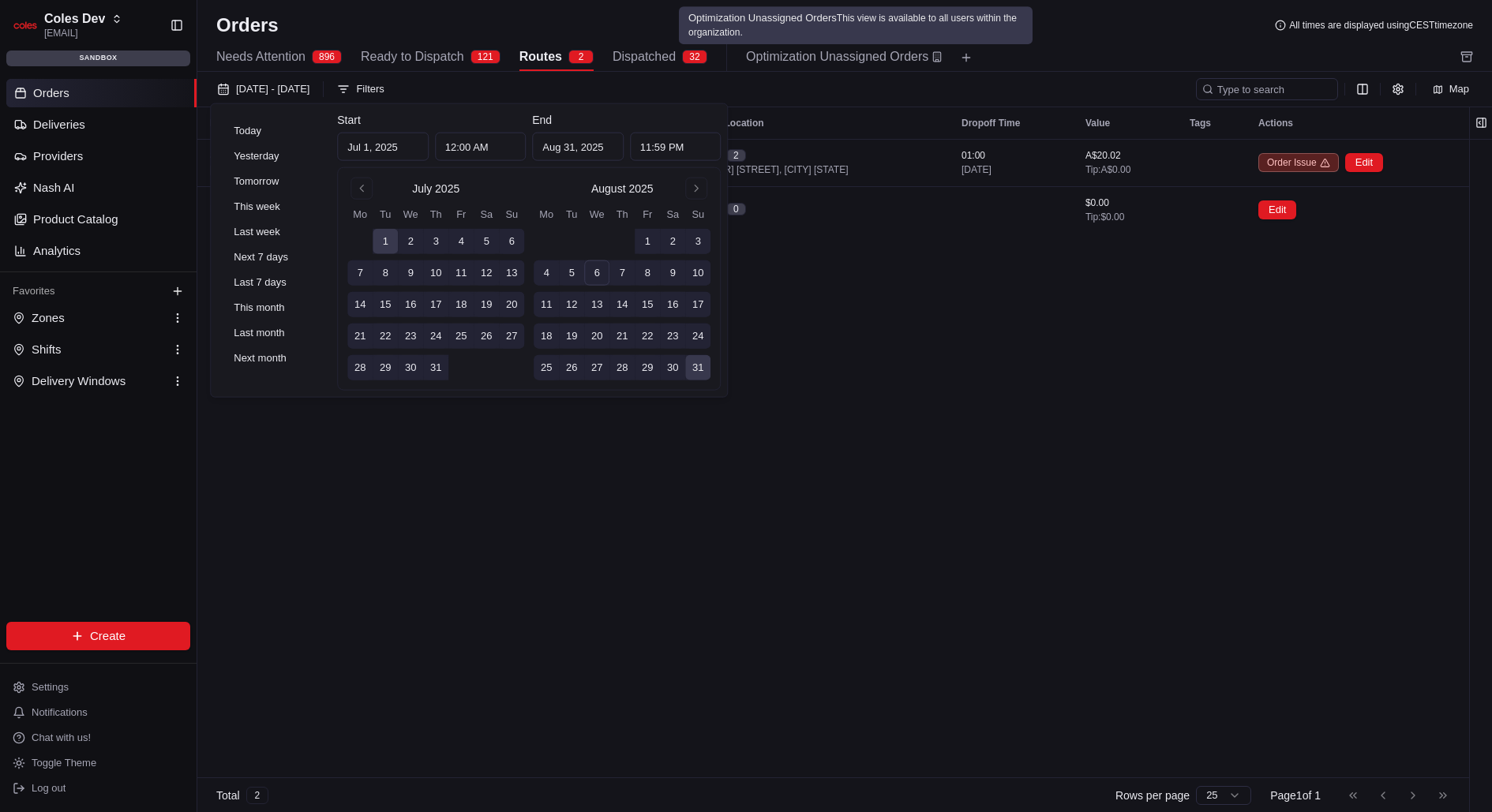 click on "Orders All times are displayed using  CEST  timezone" at bounding box center [845, 25] 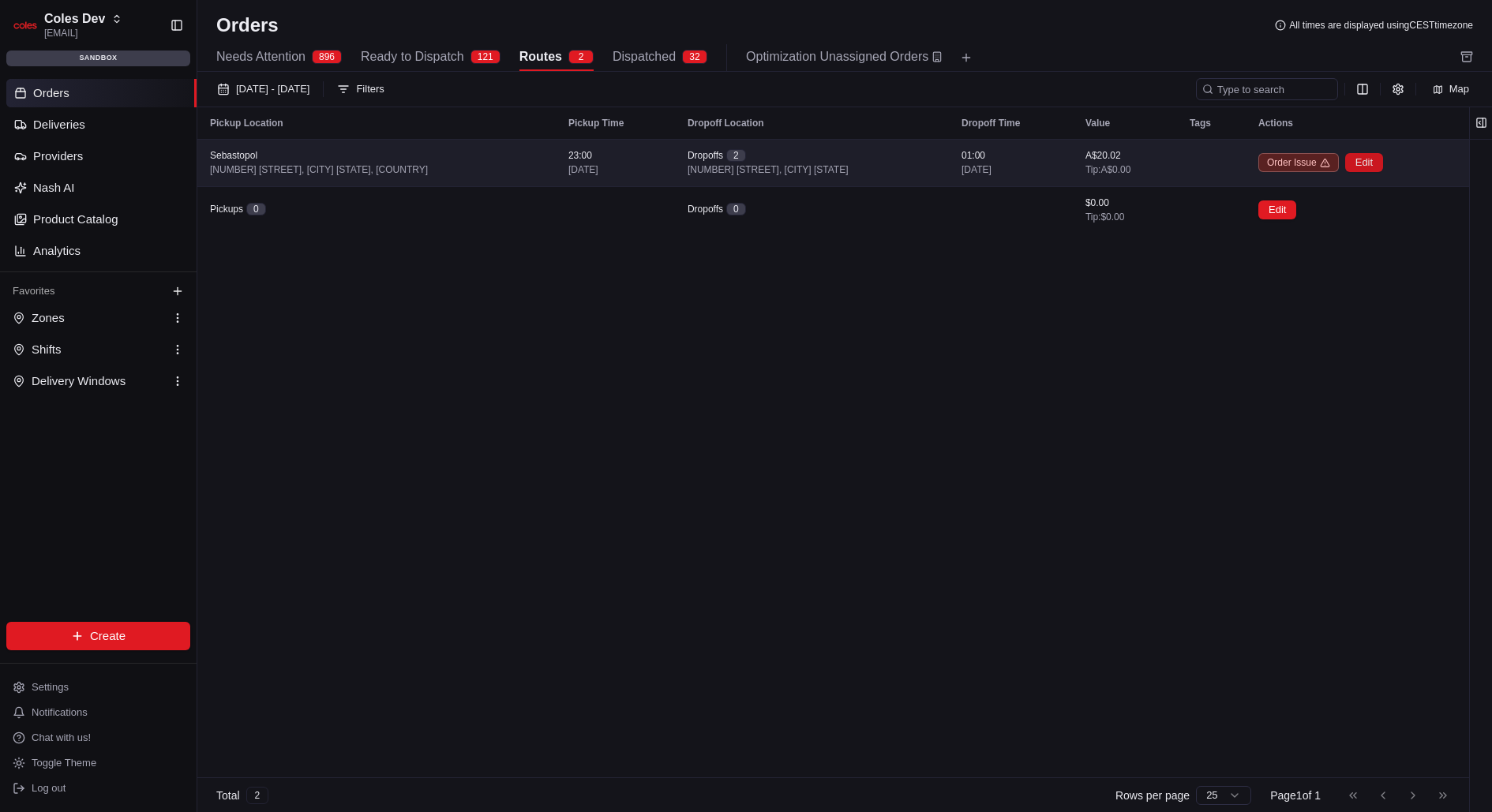 click on "Edit" at bounding box center (1364, 163) 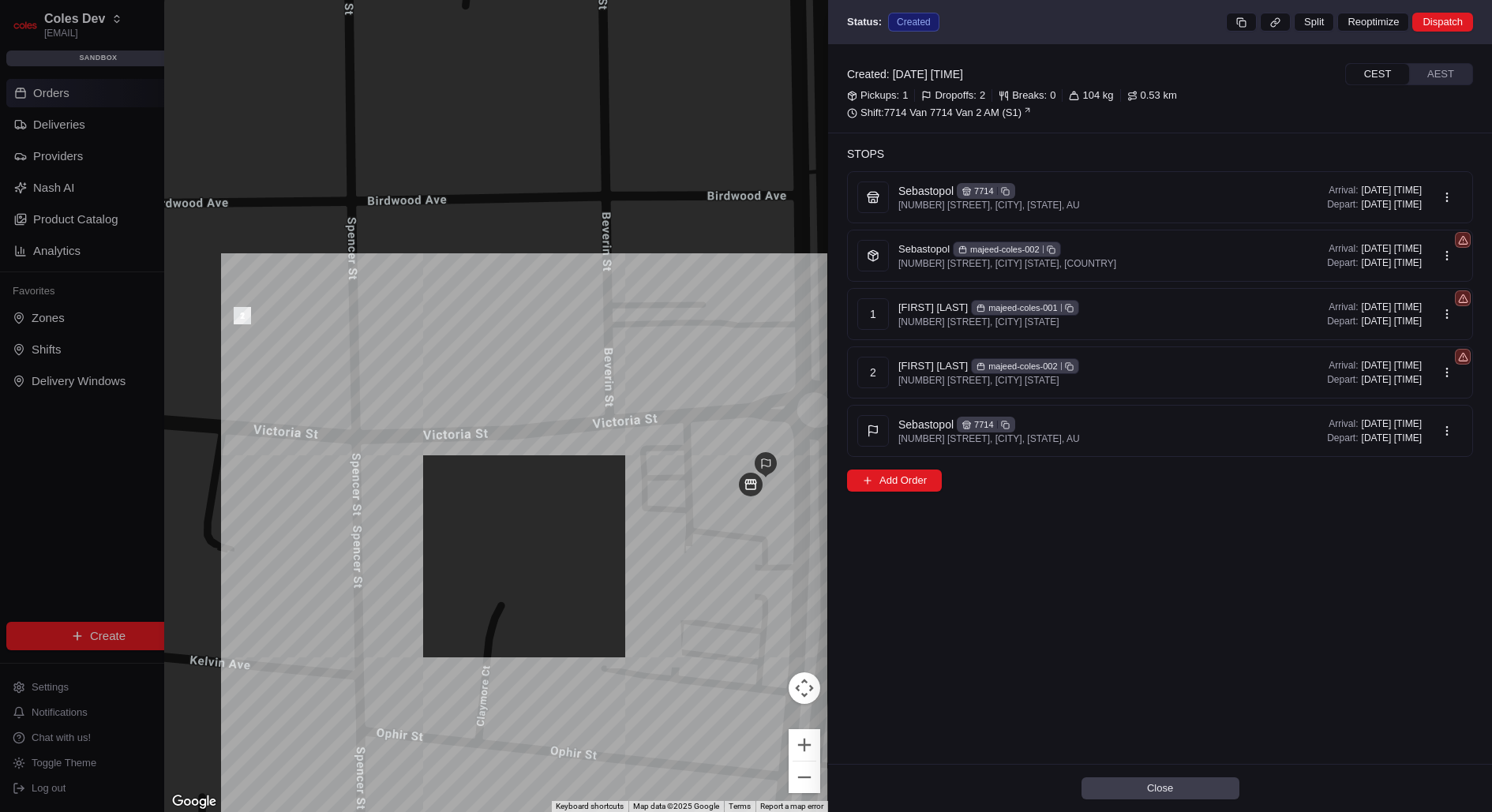 click on "CEST" at bounding box center (1378, 74) 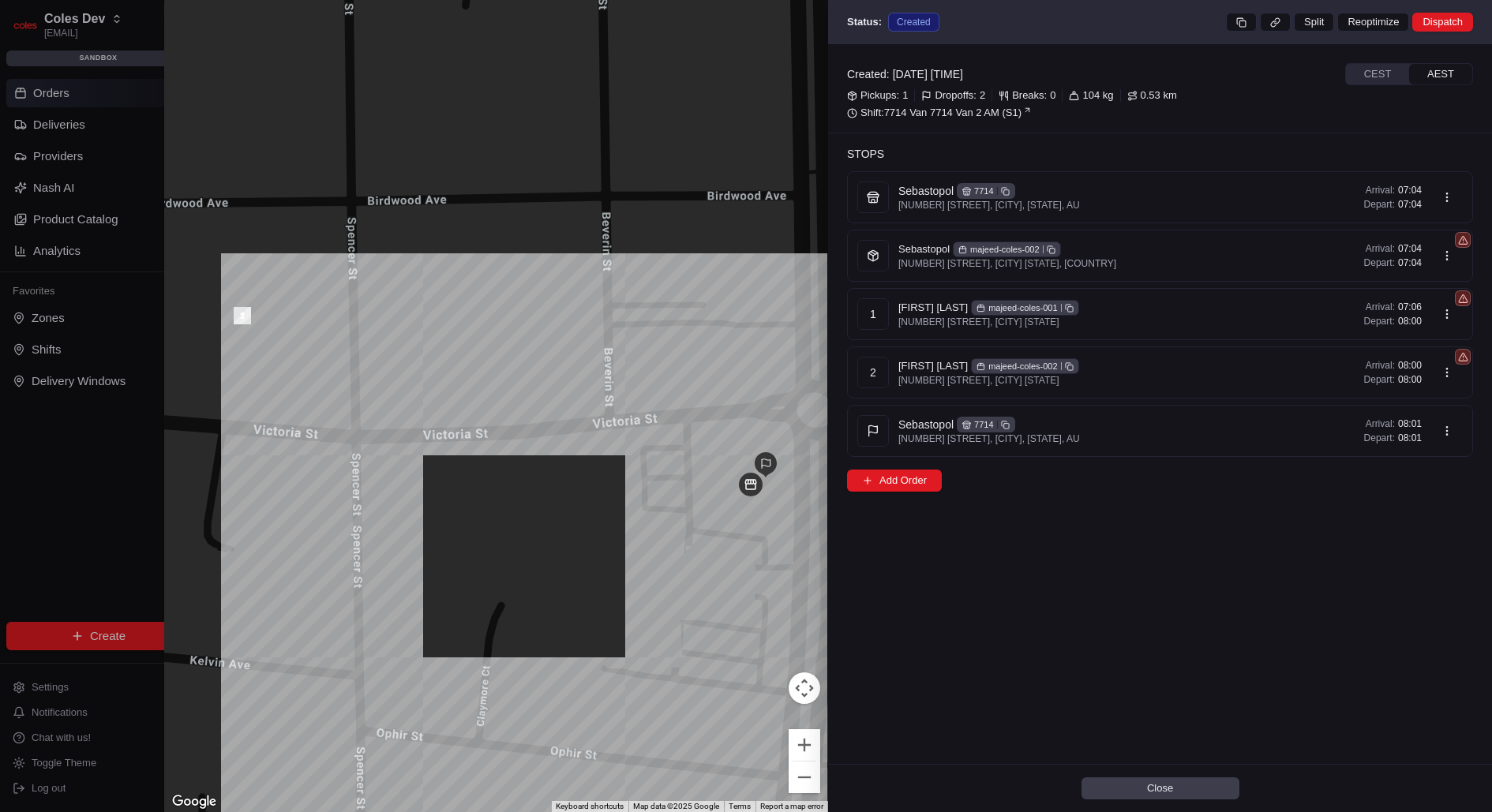 type 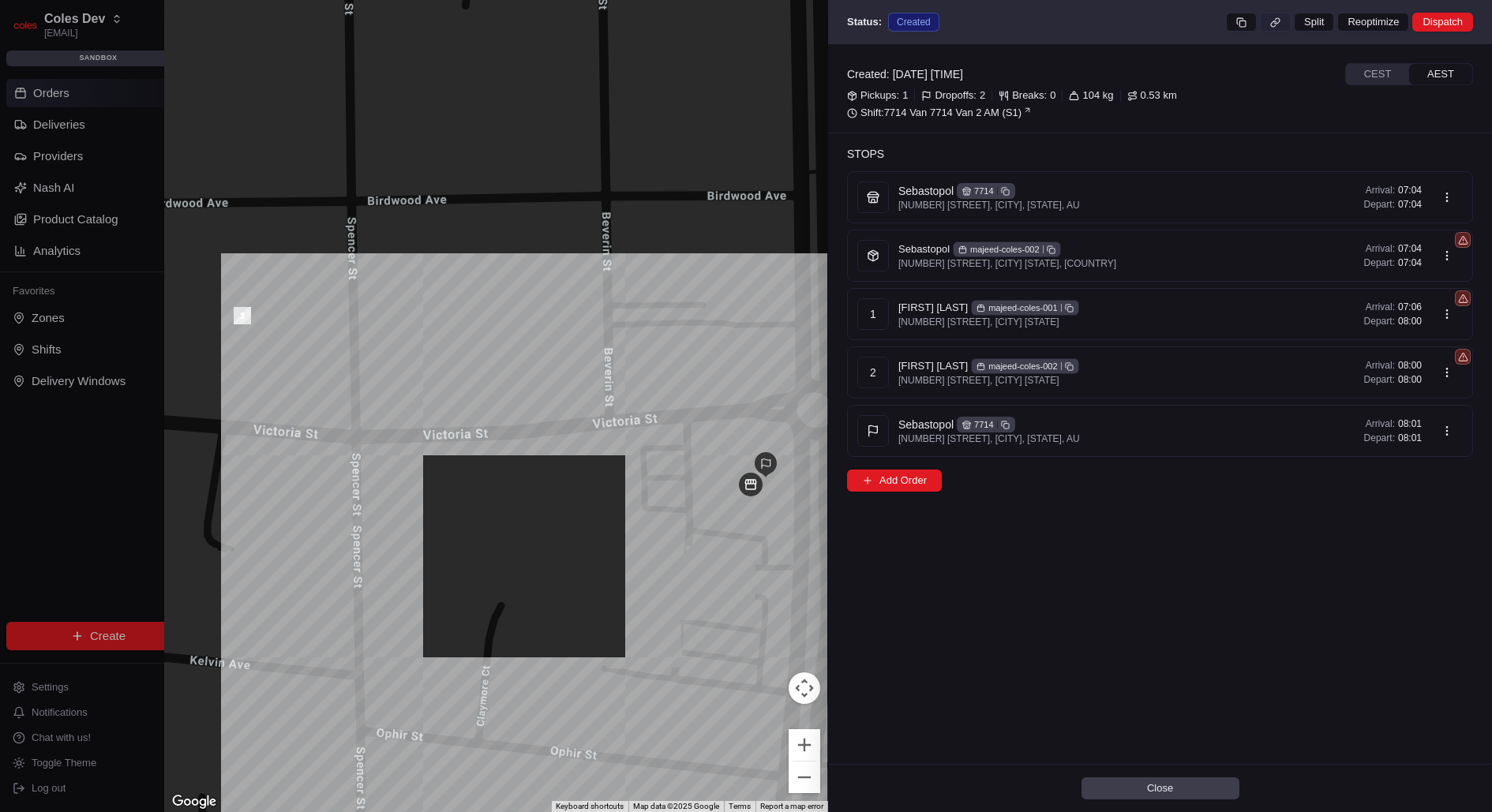 click at bounding box center (1275, 22) 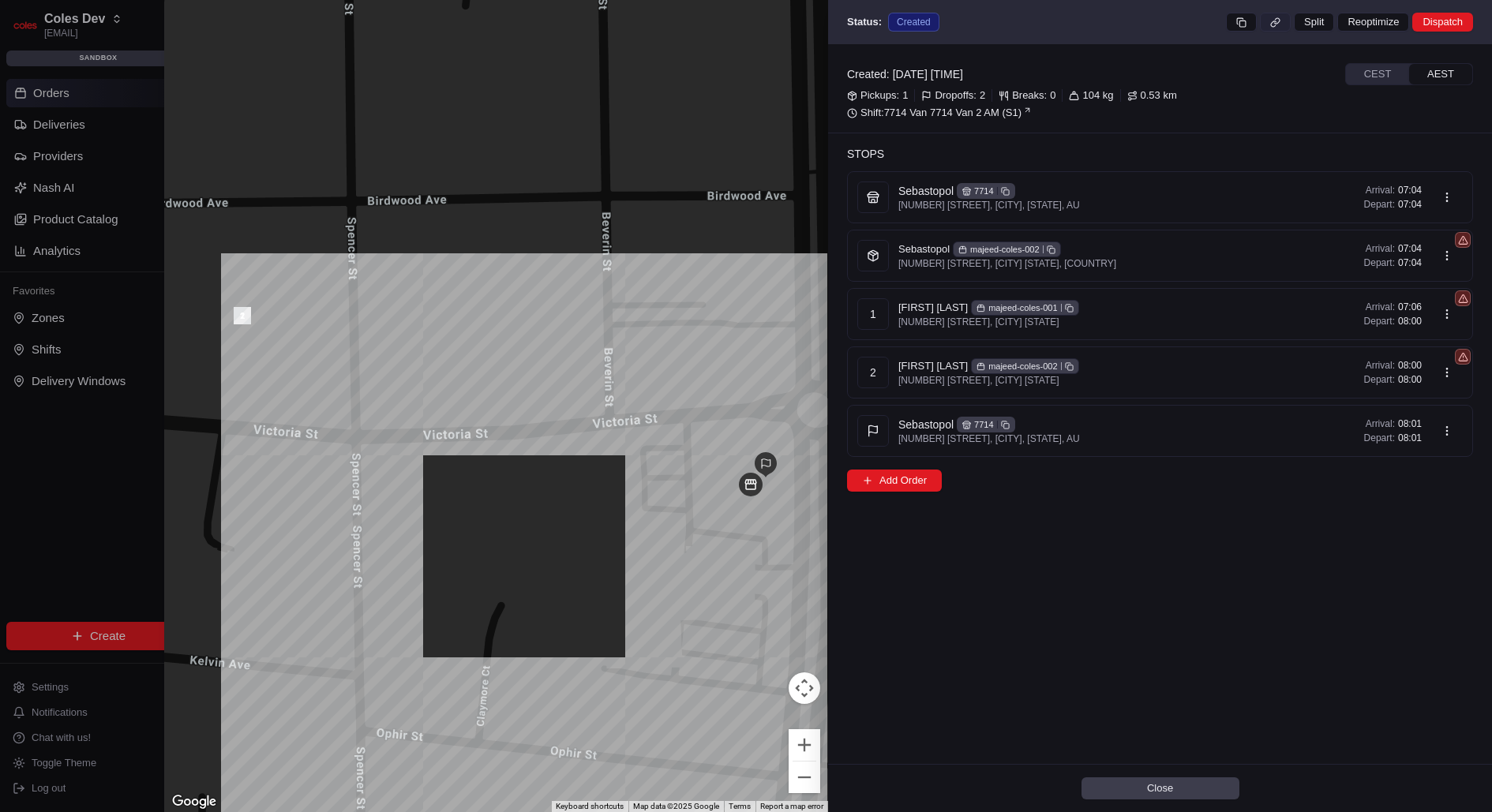 click at bounding box center (1275, 22) 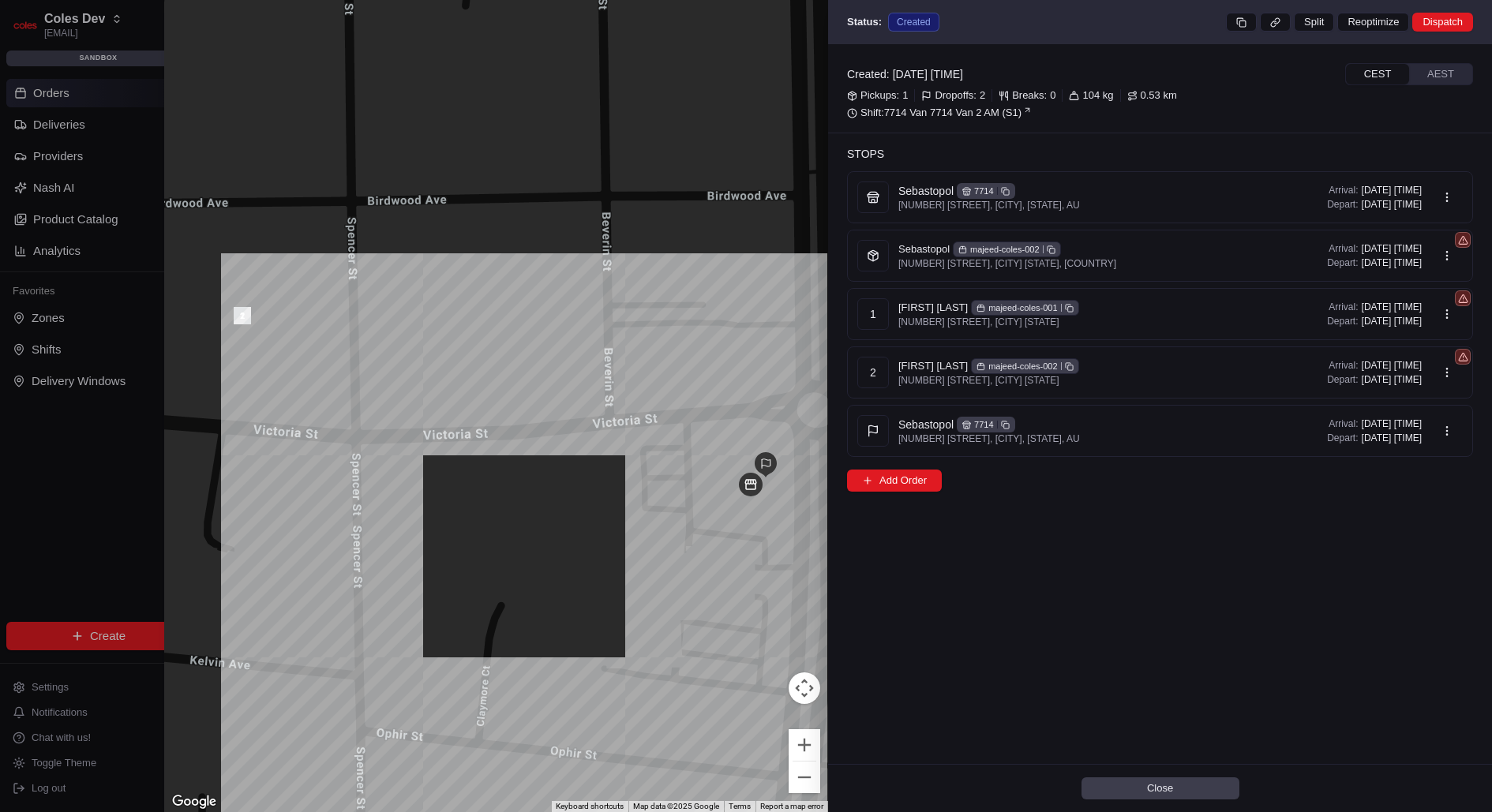 click on "CEST" at bounding box center [1378, 74] 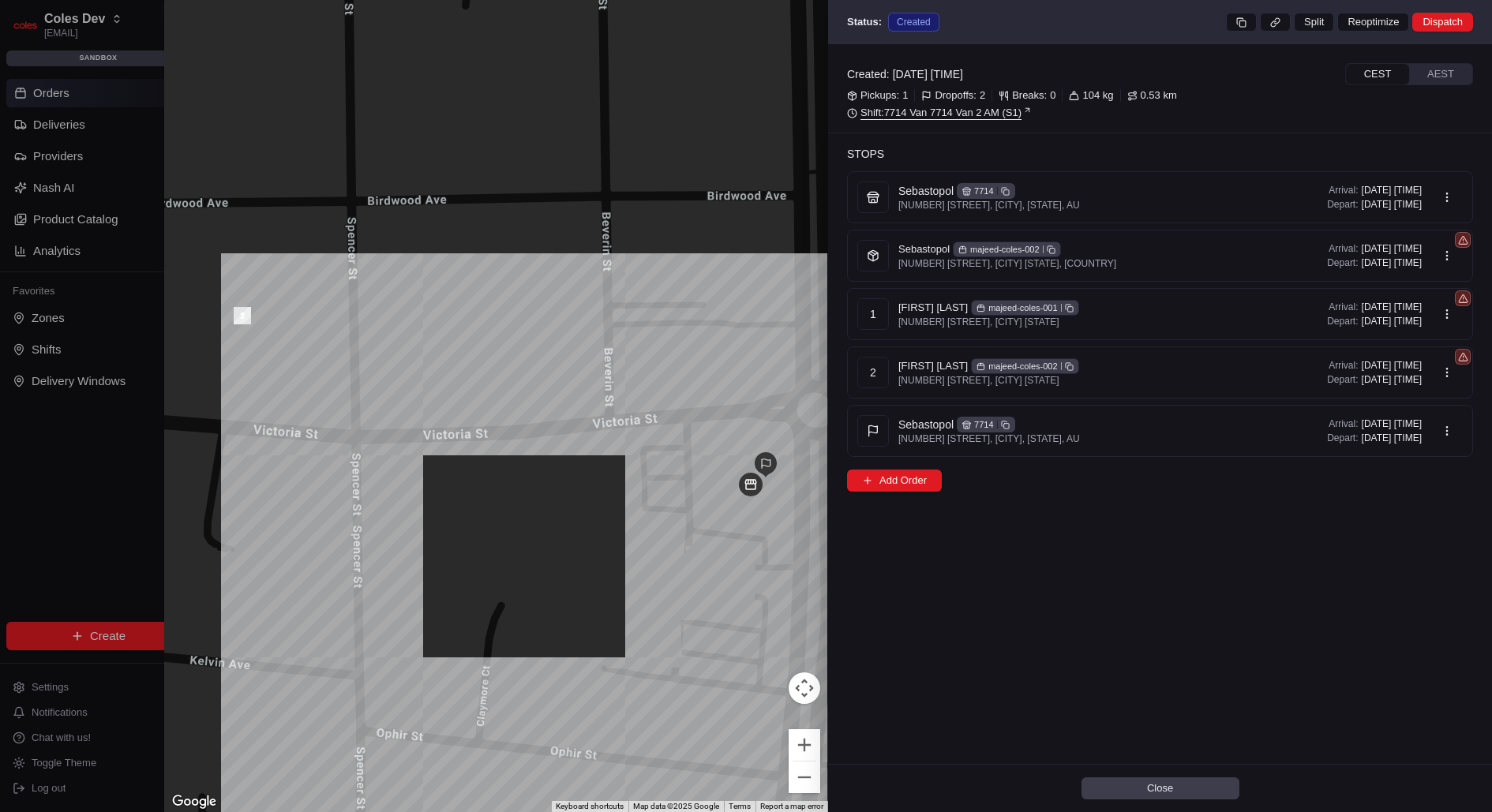 click on "Shift:  7714 Van 7714 Van 2 AM   (S1)" at bounding box center (1160, 113) 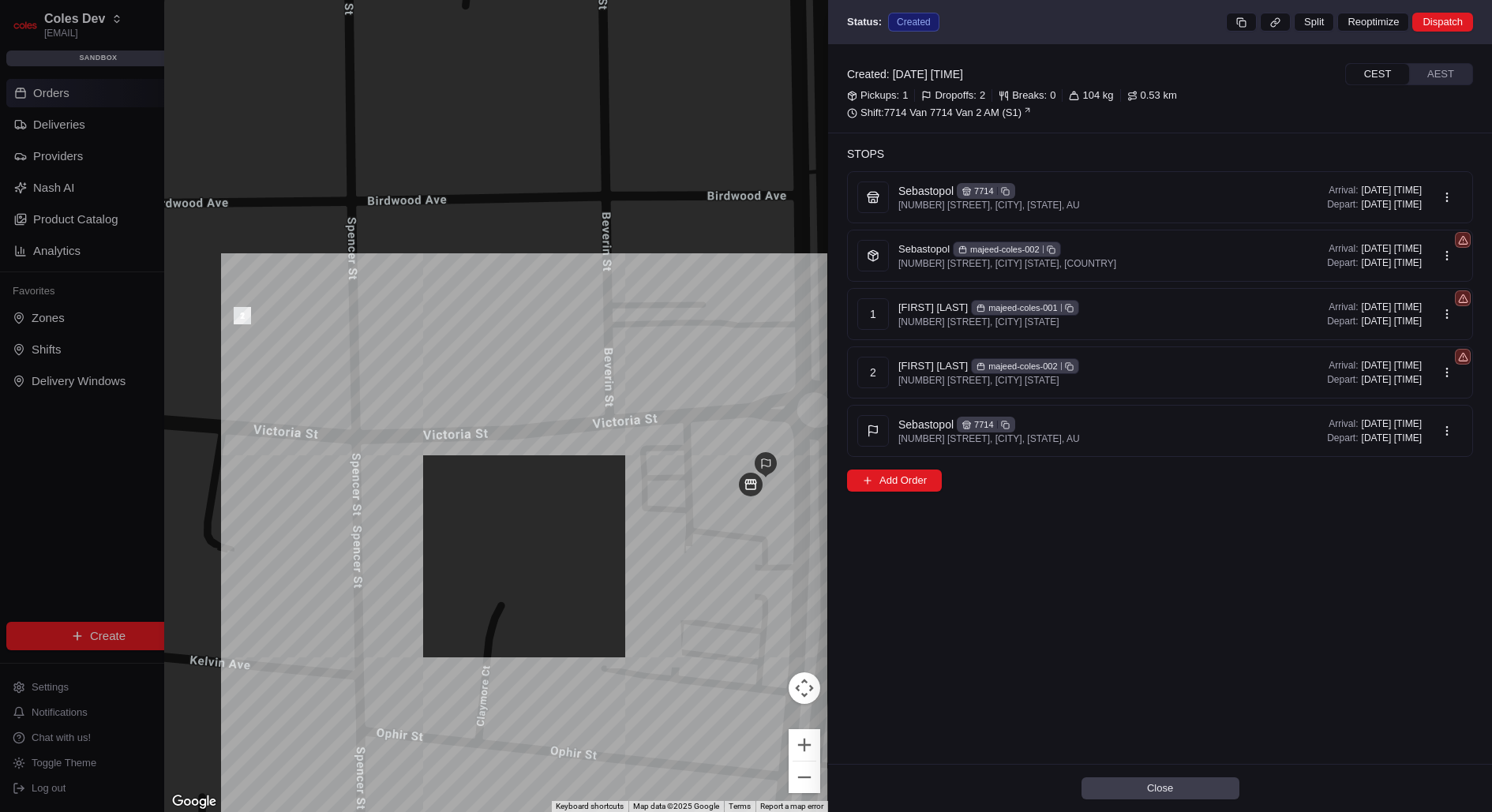 click at bounding box center (746, 406) 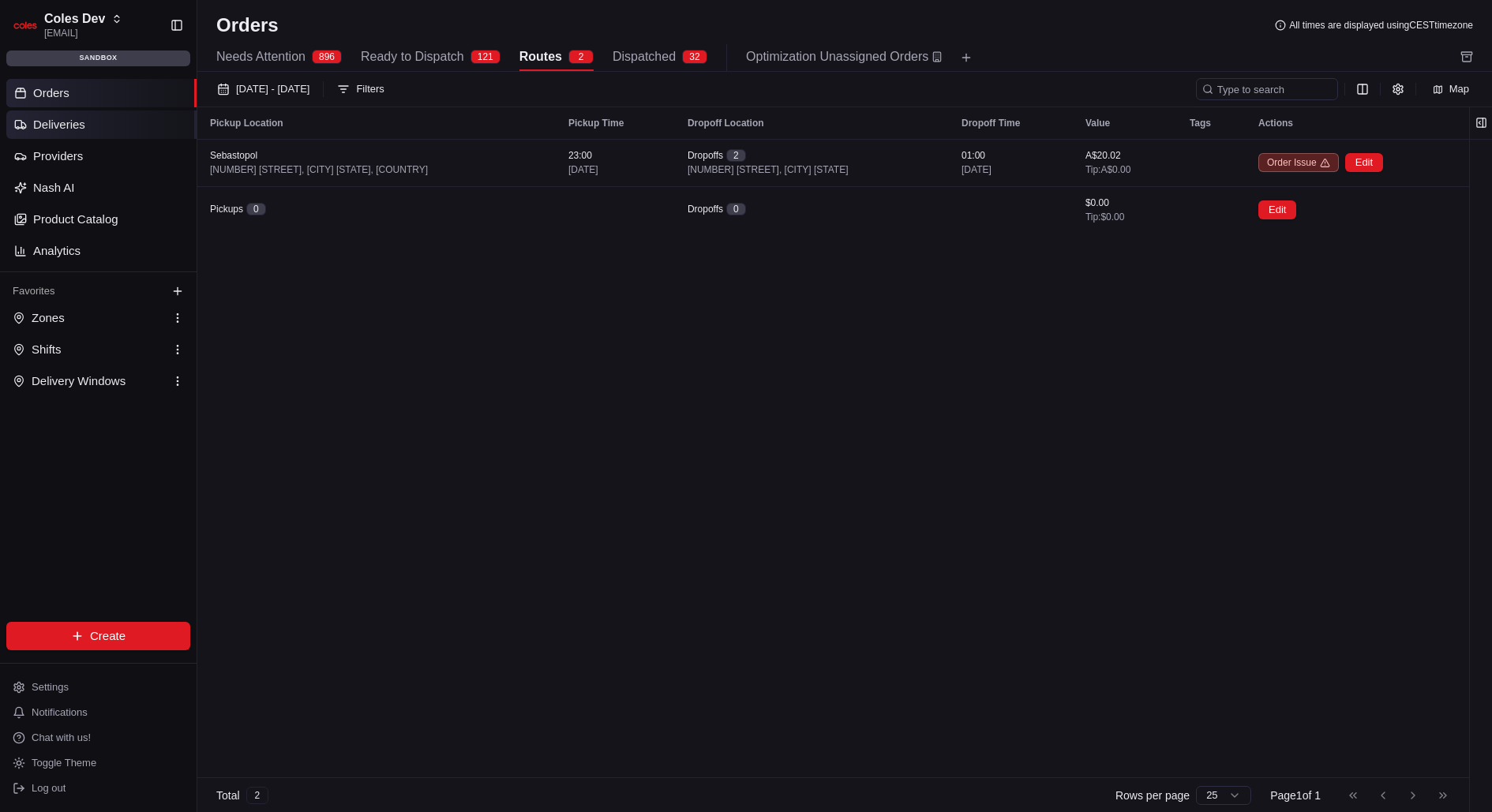 click on "Deliveries" at bounding box center (59, 125) 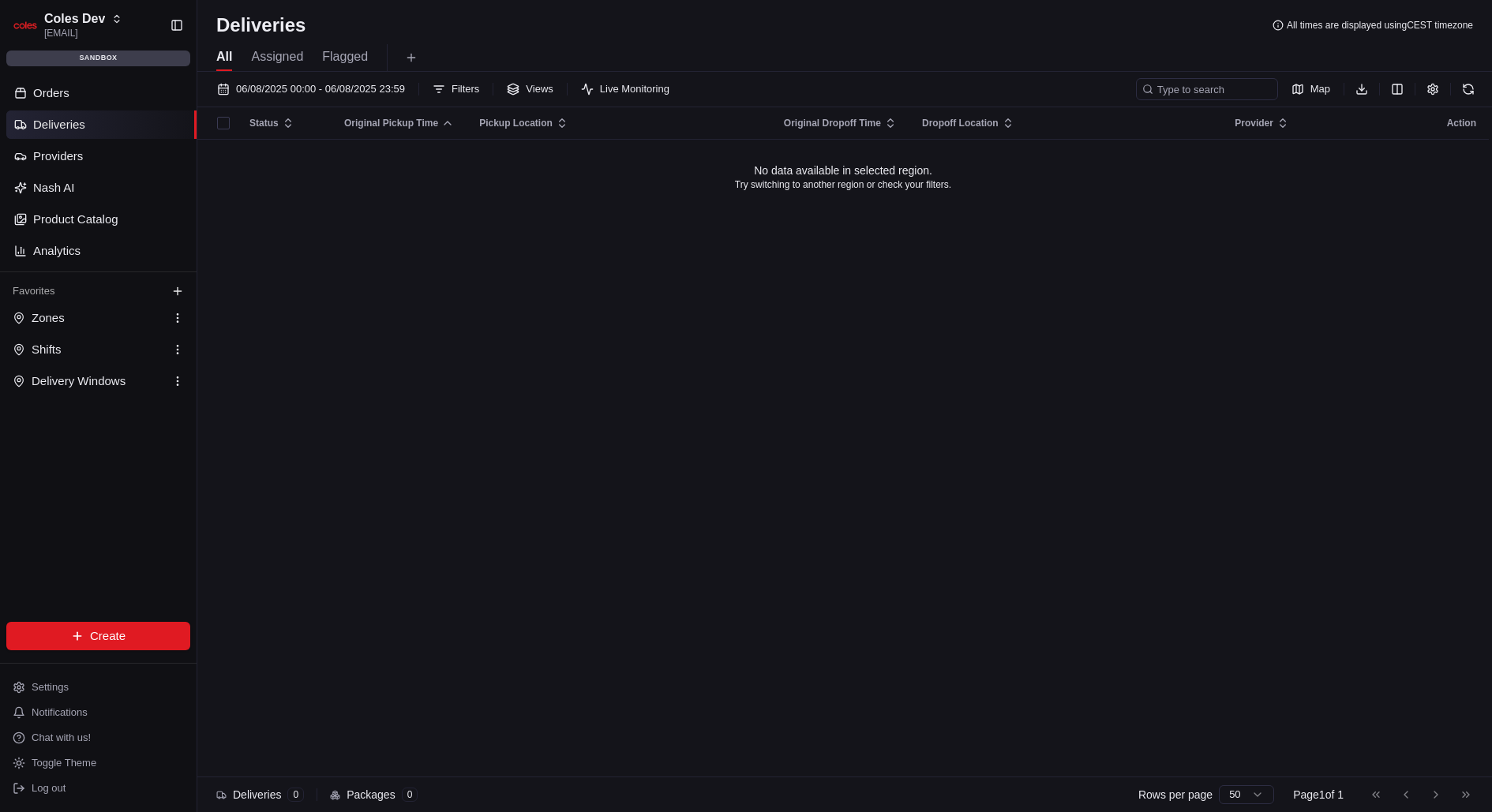 click on "All Assigned Flagged" at bounding box center (845, 54) 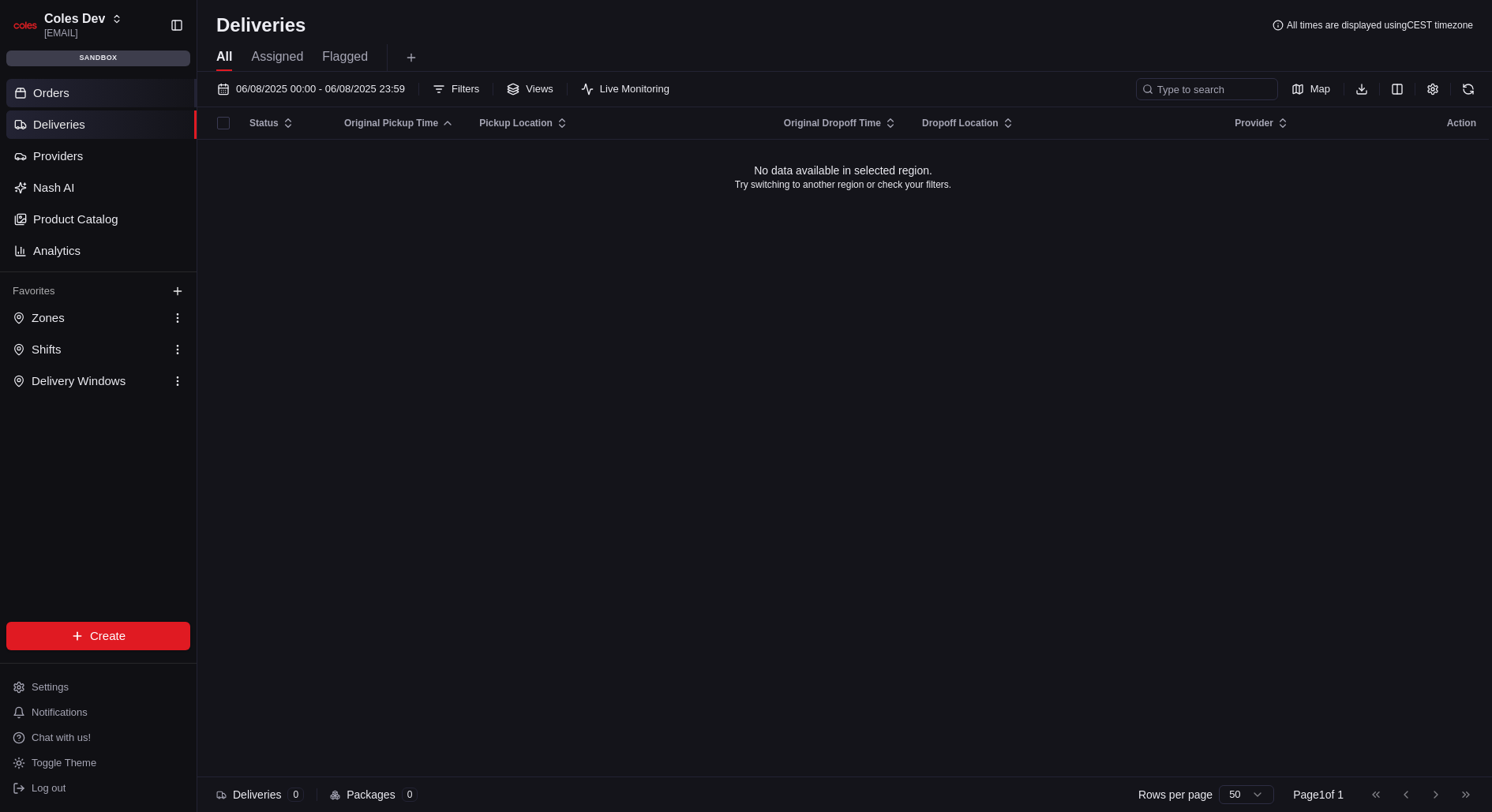 click on "Orders" at bounding box center (101, 93) 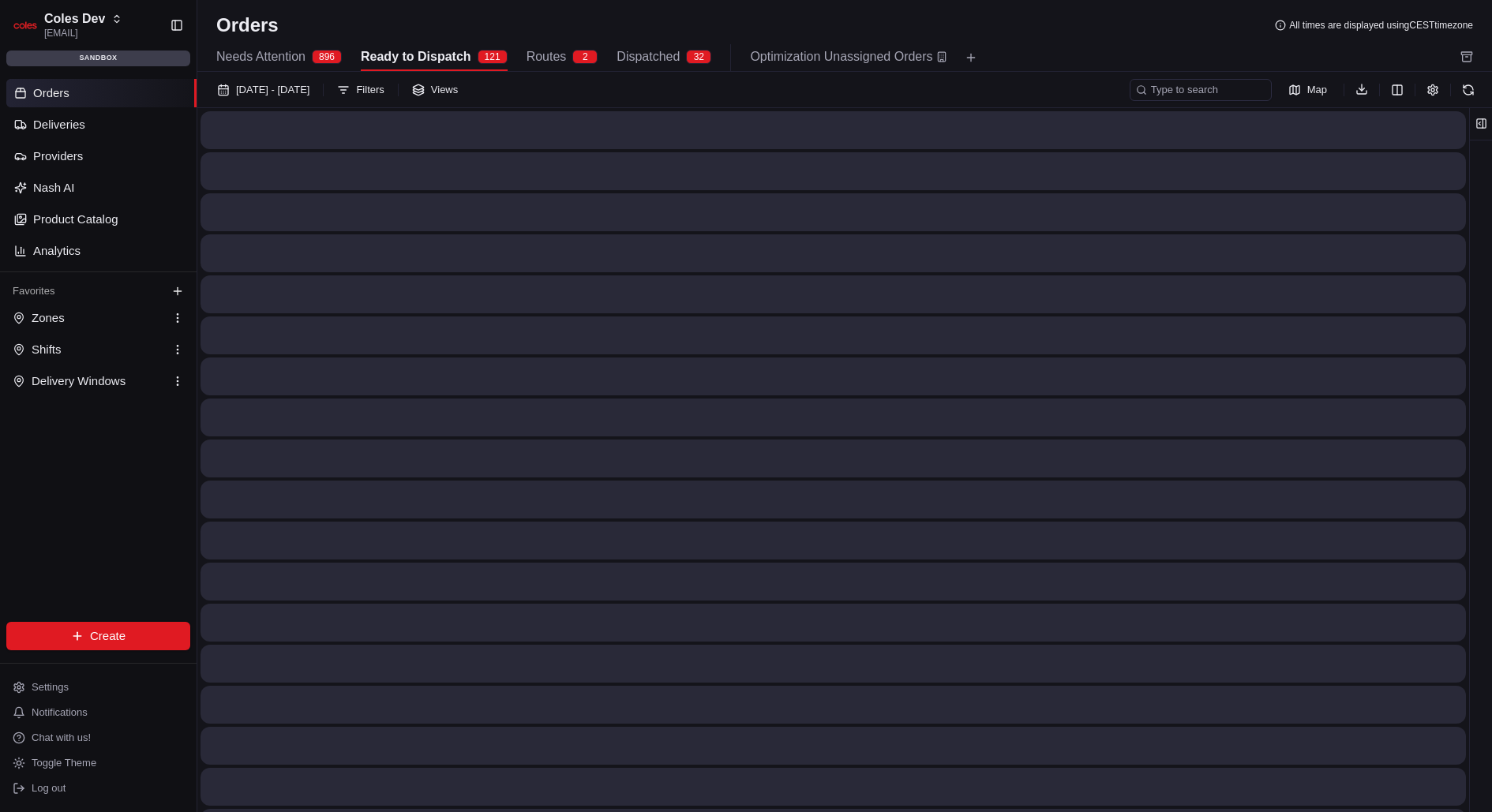 click on "Ready to Dispatch 121" at bounding box center [434, 58] 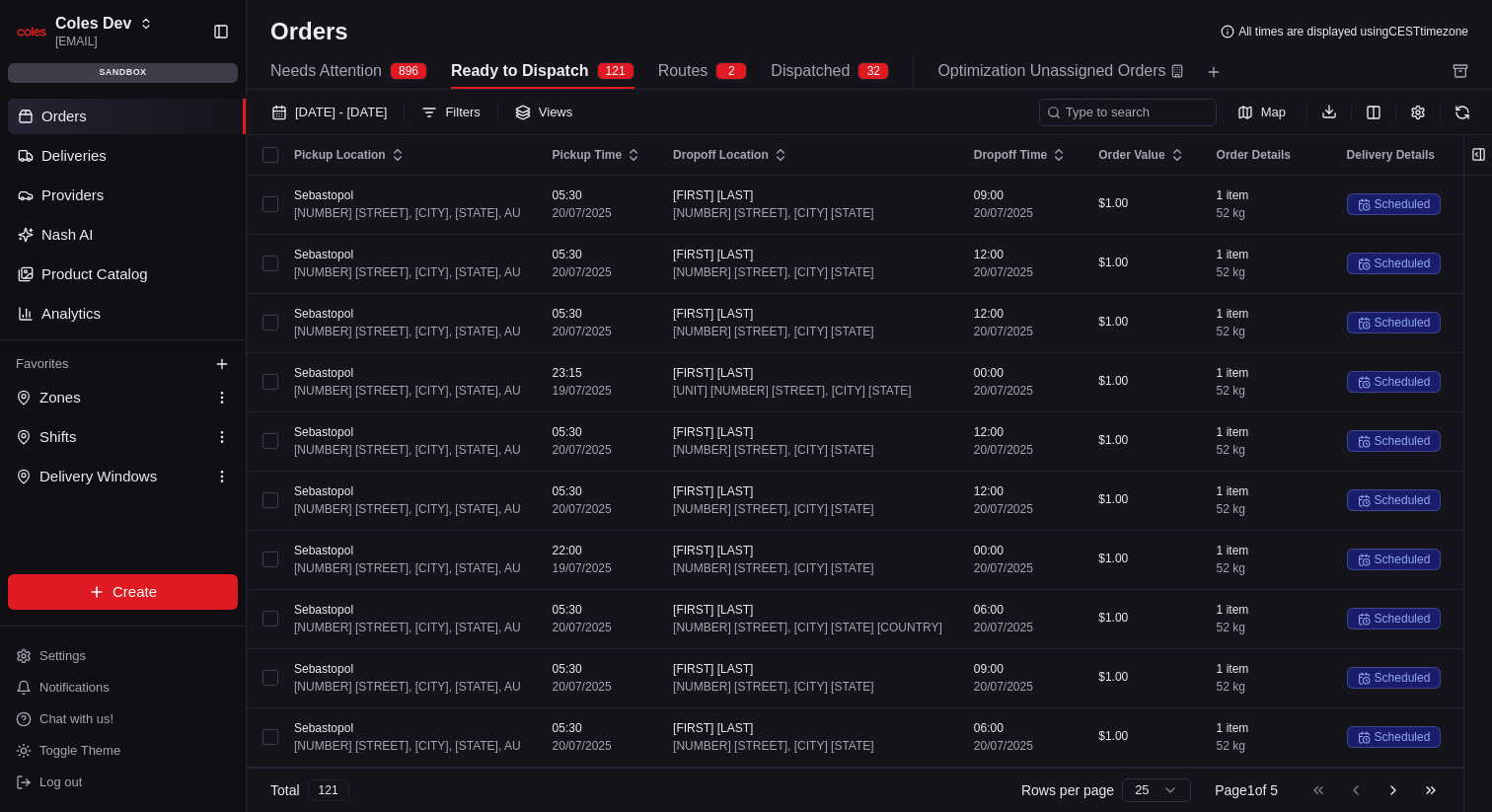 click on "Orders All times are displayed using  CEST  timezone" at bounding box center [869, 32] 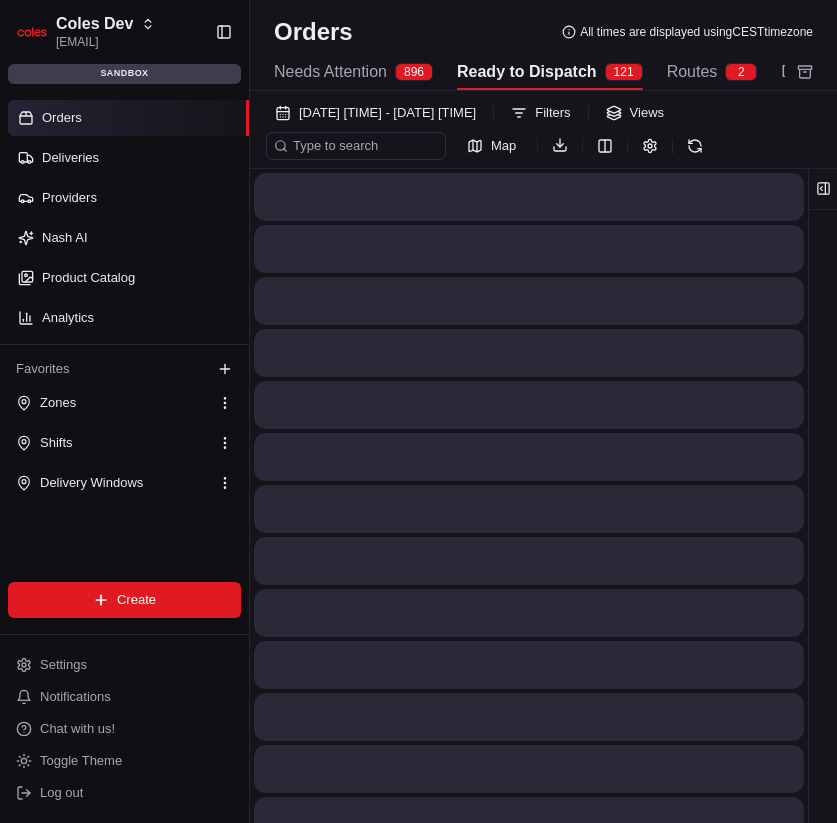 scroll, scrollTop: 0, scrollLeft: 0, axis: both 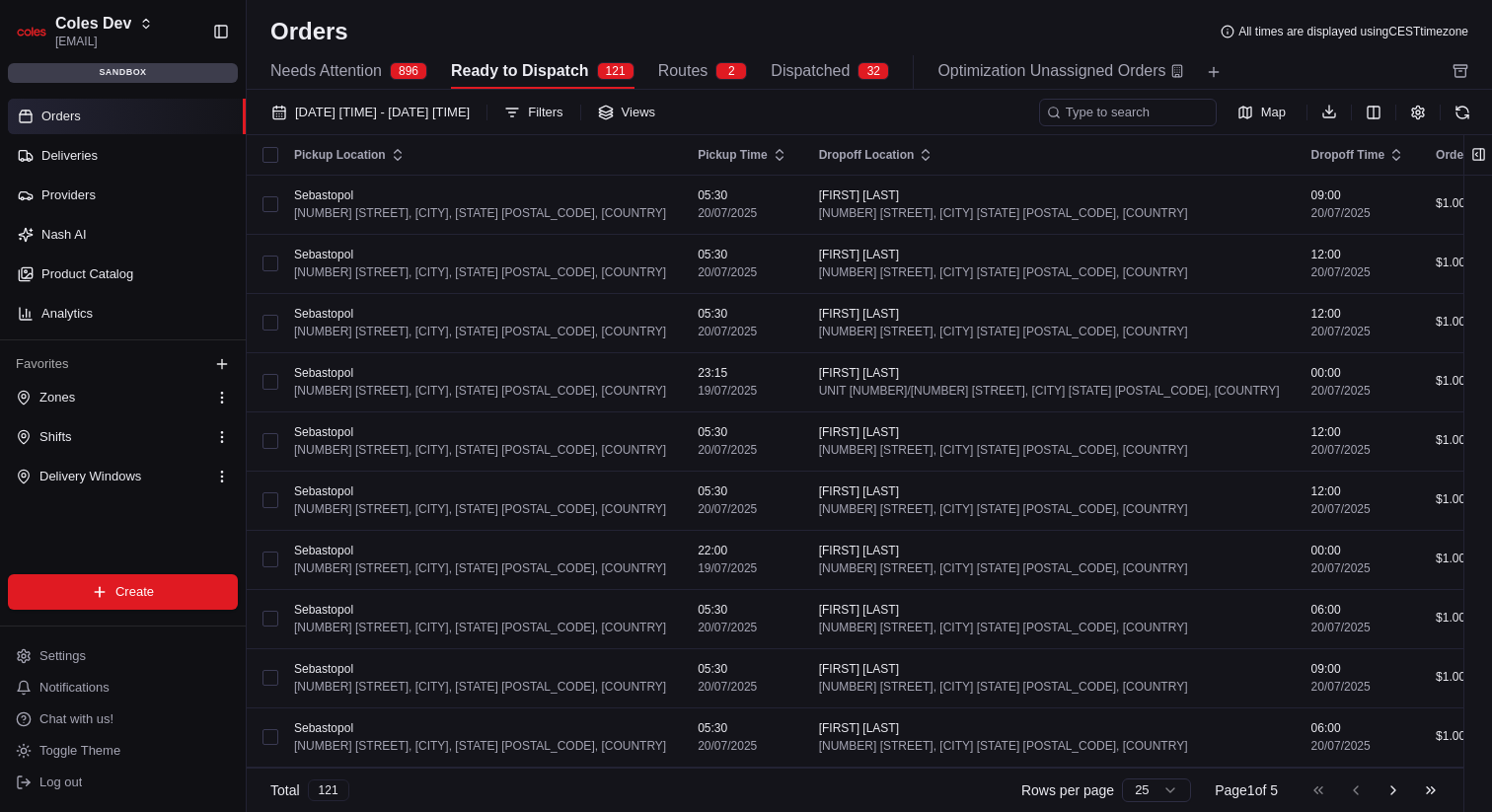 click on "Orders All times are displayed using  CEST  timezone Needs Attention 896 Ready to Dispatch 121 Routes 2 Dispatched 32 Optimization Unassigned Orders 01/07/2025 00:00 - 31/08/2025 23:59 Filters Views Map Download Pickup Location Pickup Time Dropoff Location Dropoff Time Order Value Order Details Delivery Details Route Provider Actions Sebastopol 210 Albert St, Sebastopol, VIC 3356, AU 05:30 20/07/2025 Drew Spencer 14 Chalon Ct, Delacombe VIC 3356, Australia 09:00 20/07/2025 $1.00 1   item 52 kg scheduled Add to Route Assign Provider Sebastopol 210 Albert St, Sebastopol, VIC 3356, AU 05:30 20/07/2025 Laura Shaffer 18 Brinkley Ave, Wendouree VIC 3355, Australia 12:00 20/07/2025 $1.00 1   item 52 kg scheduled Add to Route Assign Provider Sebastopol 210 Albert St, Sebastopol, VIC 3356, AU 05:30 20/07/2025 Dana Mullen 3 Orama Ave, Wendouree VIC 3355, Australia 12:00 20/07/2025 $1.00 1   item 52 kg scheduled Add to Route Assign Provider Sebastopol 210 Albert St, Sebastopol, VIC 3356, AU 23:15 19/07/2025 00:00 $1.00" at bounding box center [869, 406] 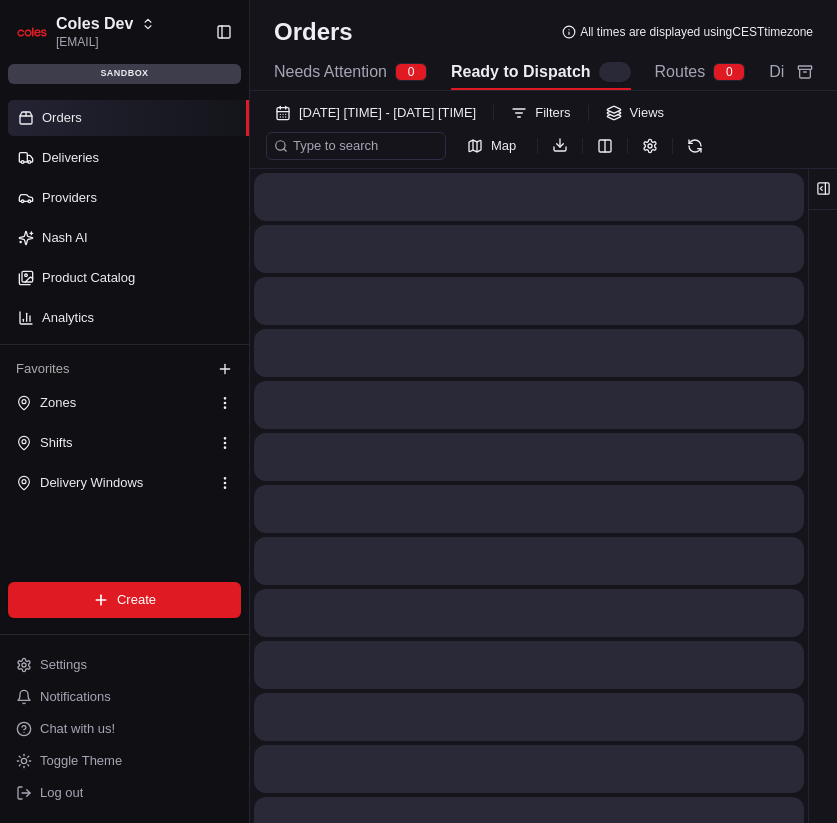 scroll, scrollTop: 0, scrollLeft: 0, axis: both 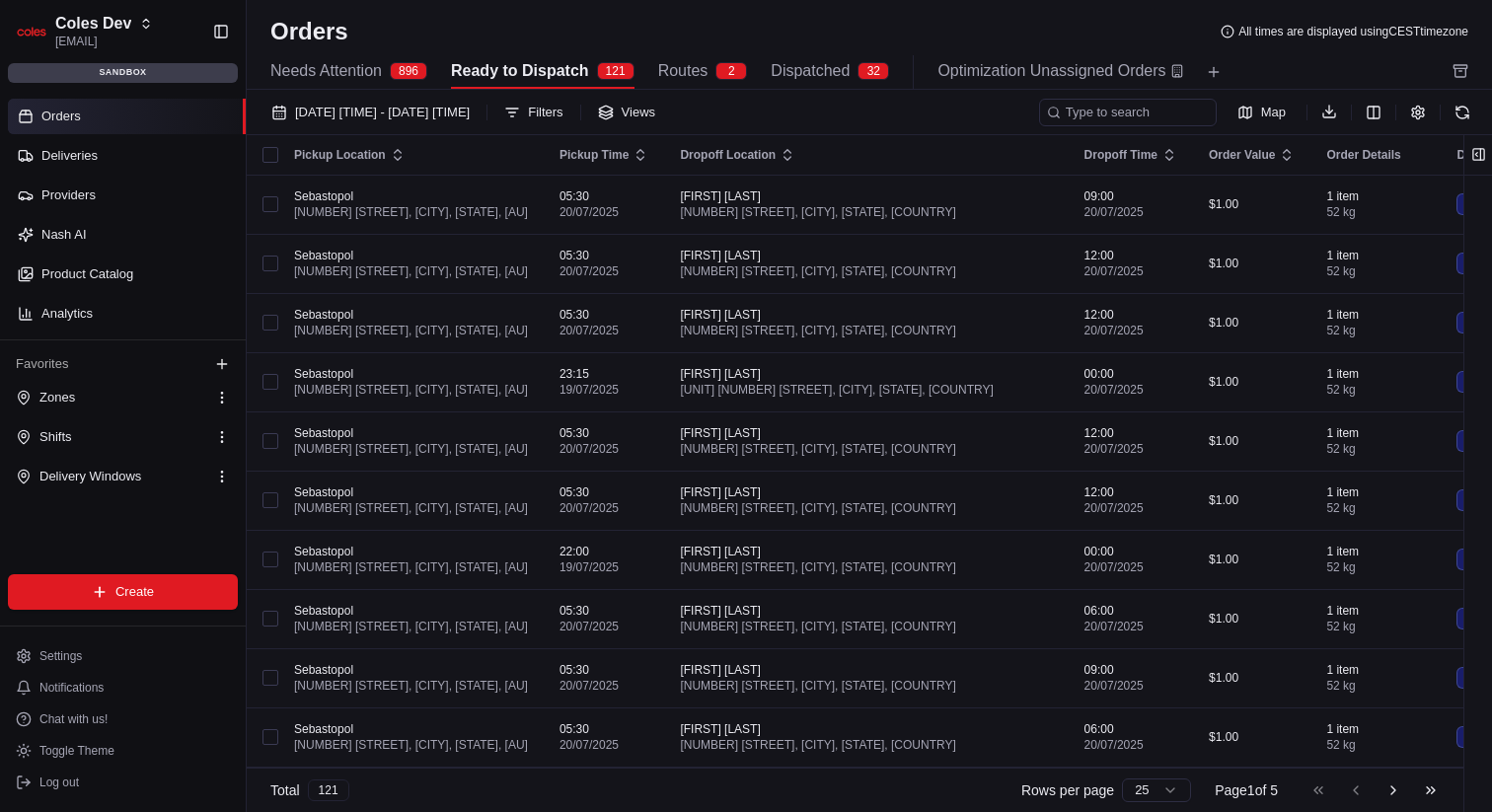 click on "Orders All times are displayed using  CEST  timezone Needs Attention 896 Ready to Dispatch 121 Routes 2 Dispatched 32 Optimization Unassigned Orders [DATE] [TIME] - [DATE] [TIME] Filters Views Map Download Pickup Location Pickup Time Dropoff Location Dropoff Time Order Value Order Details Delivery Details Route Provider Actions Sebastopol [NUMBER] [STREET], [CITY], [STATE], [AU] [TIME] [DATE] [FIRST] [LAST] [NUMBER] [STREET], [CITY], [STATE], [COUNTRY] [TIME] [DATE] $[PRICE] 1   item 52 kg scheduled Add to Route Assign Provider Sebastopol [NUMBER] [STREET], [CITY], [STATE], [AU] [TIME] [DATE] [FIRST] [LAST] [NUMBER] [STREET], [CITY], [STATE], [COUNTRY] [TIME] [DATE] $[PRICE] 1   item 52 kg scheduled Add to Route Assign Provider Sebastopol [NUMBER] [STREET], [CITY], [STATE], [AU] [TIME] [DATE] [FIRST] [LAST] [NUMBER] [STREET], [CITY], [STATE], [COUNTRY] [TIME] [DATE] $[PRICE] 1   item 52 kg scheduled Add to Route Assign Provider Sebastopol [NUMBER] [STREET], [CITY], [STATE], [AU] [TIME] [DATE] [TIME] $[PRICE]" at bounding box center (869, 406) 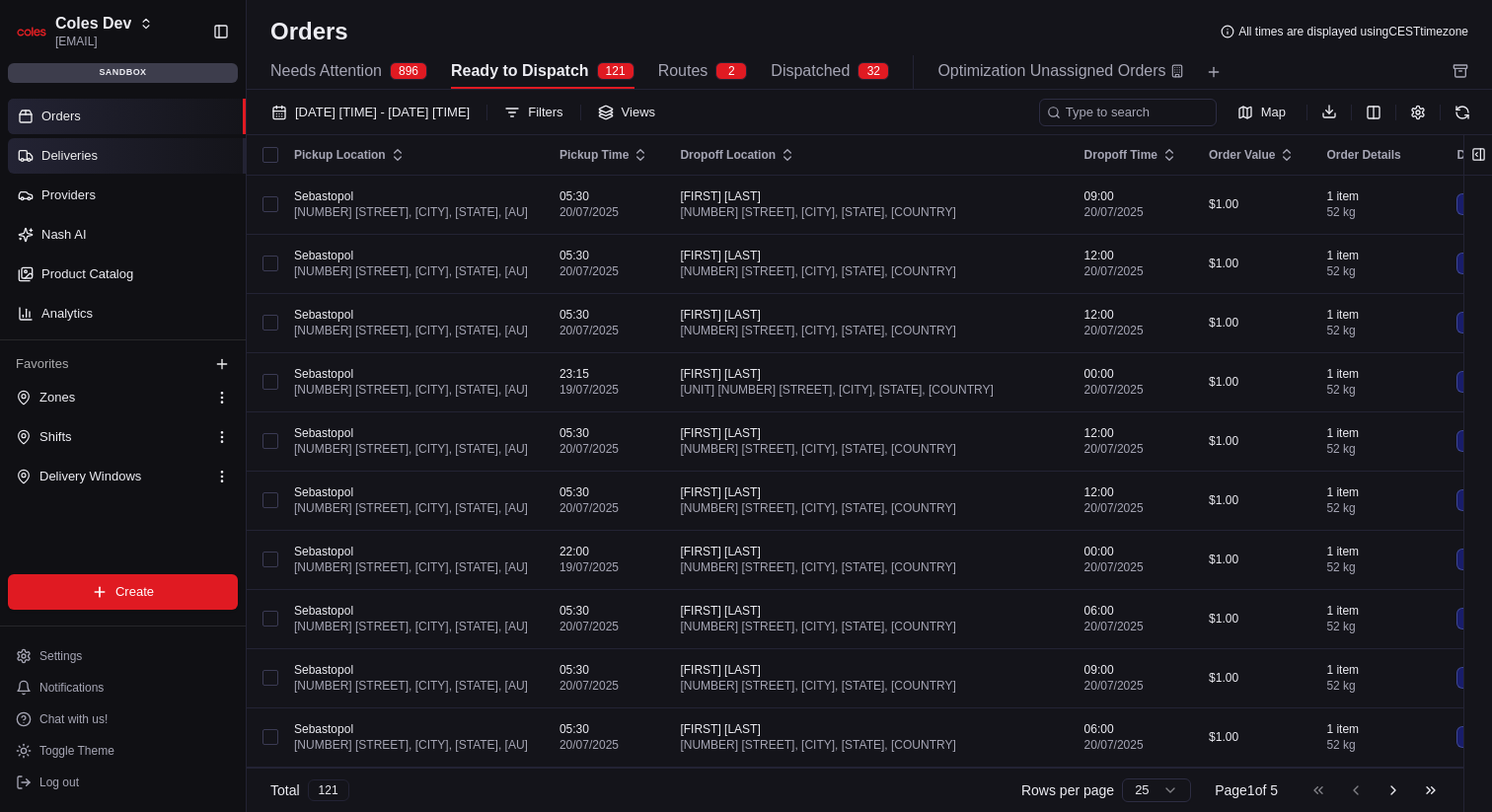 click on "Deliveries" at bounding box center (126, 156) 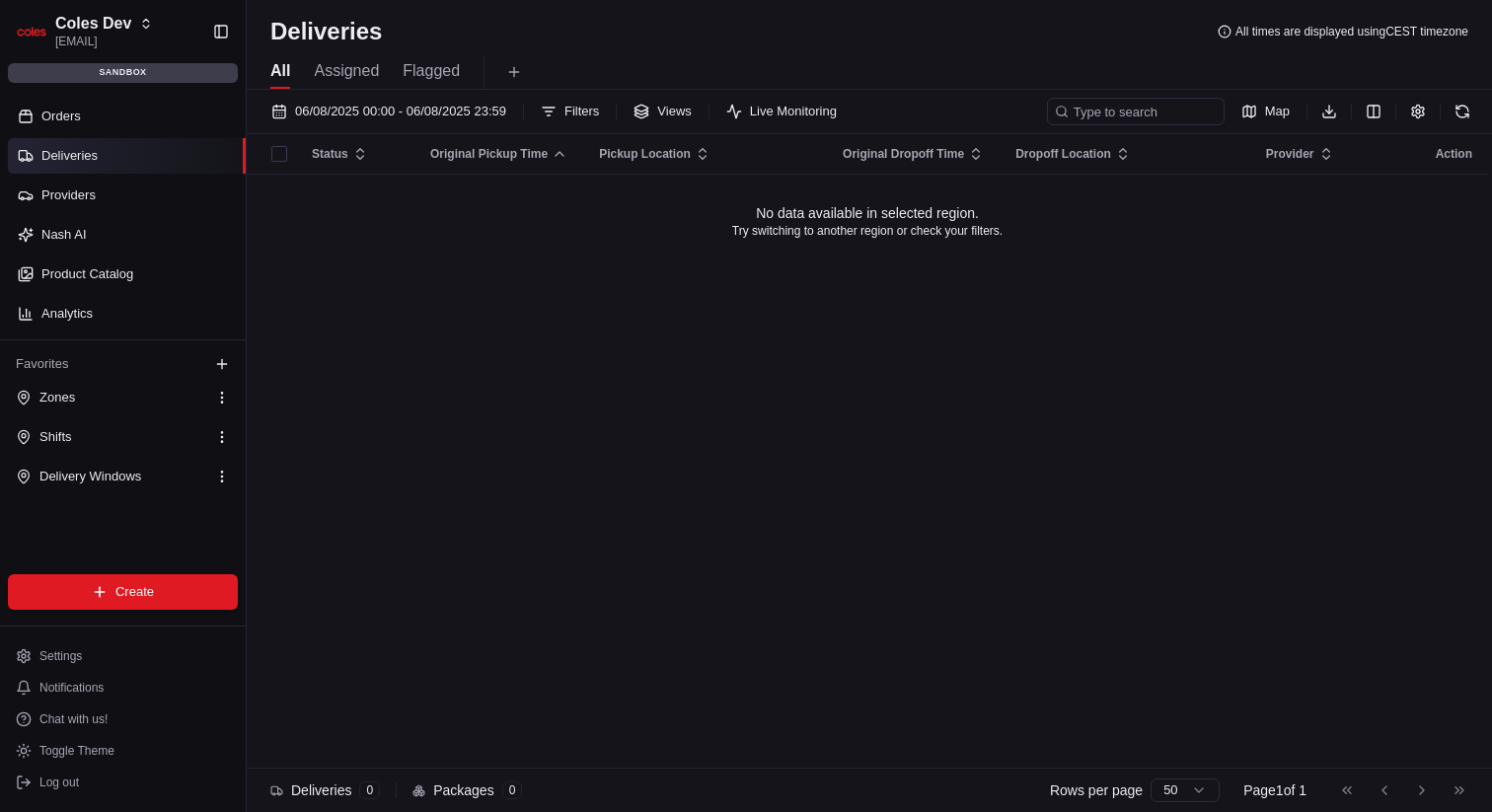 click on "Deliveries All times are displayed using  CEST   timezone" at bounding box center [869, 32] 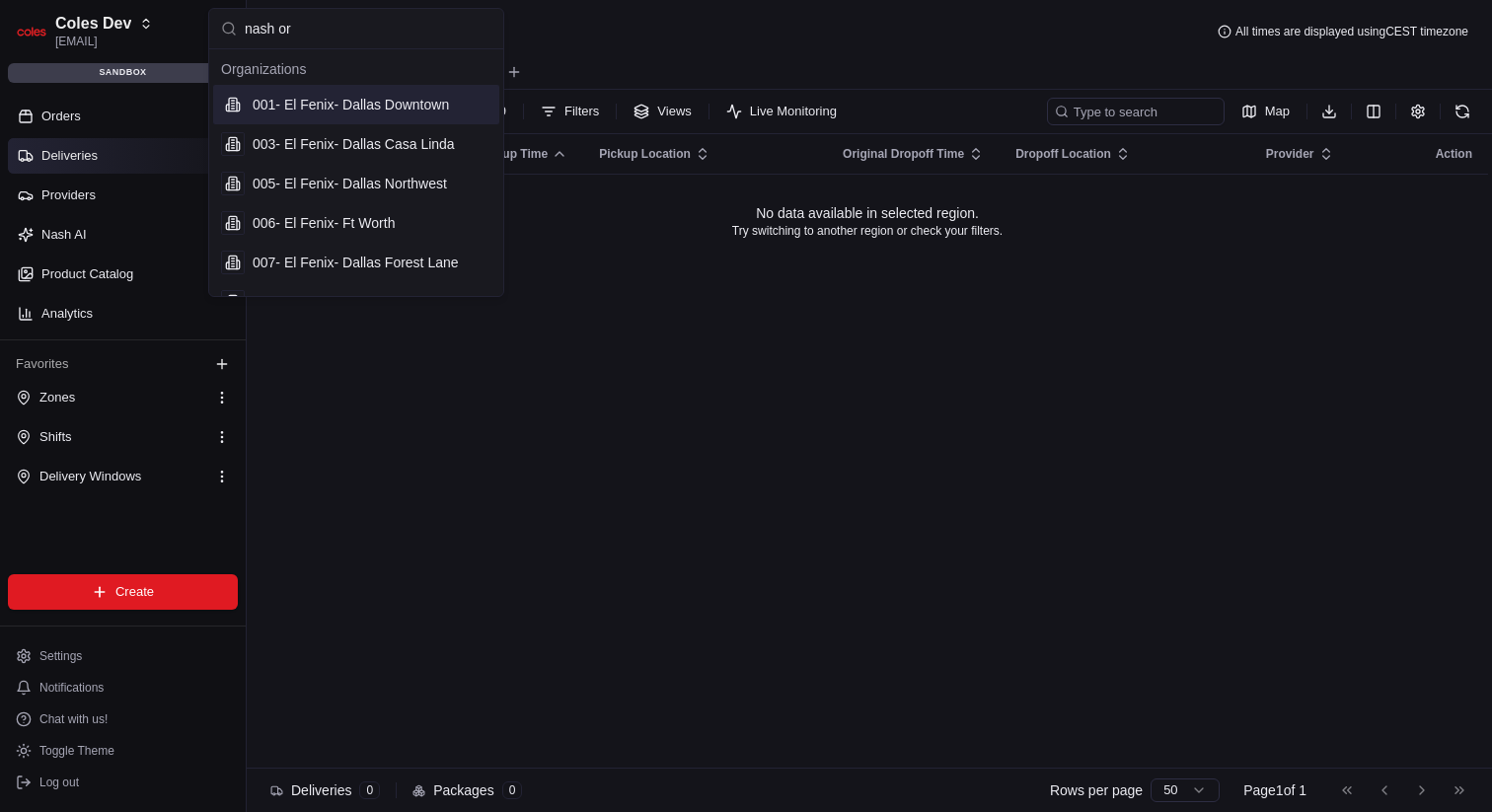 type on "nash org" 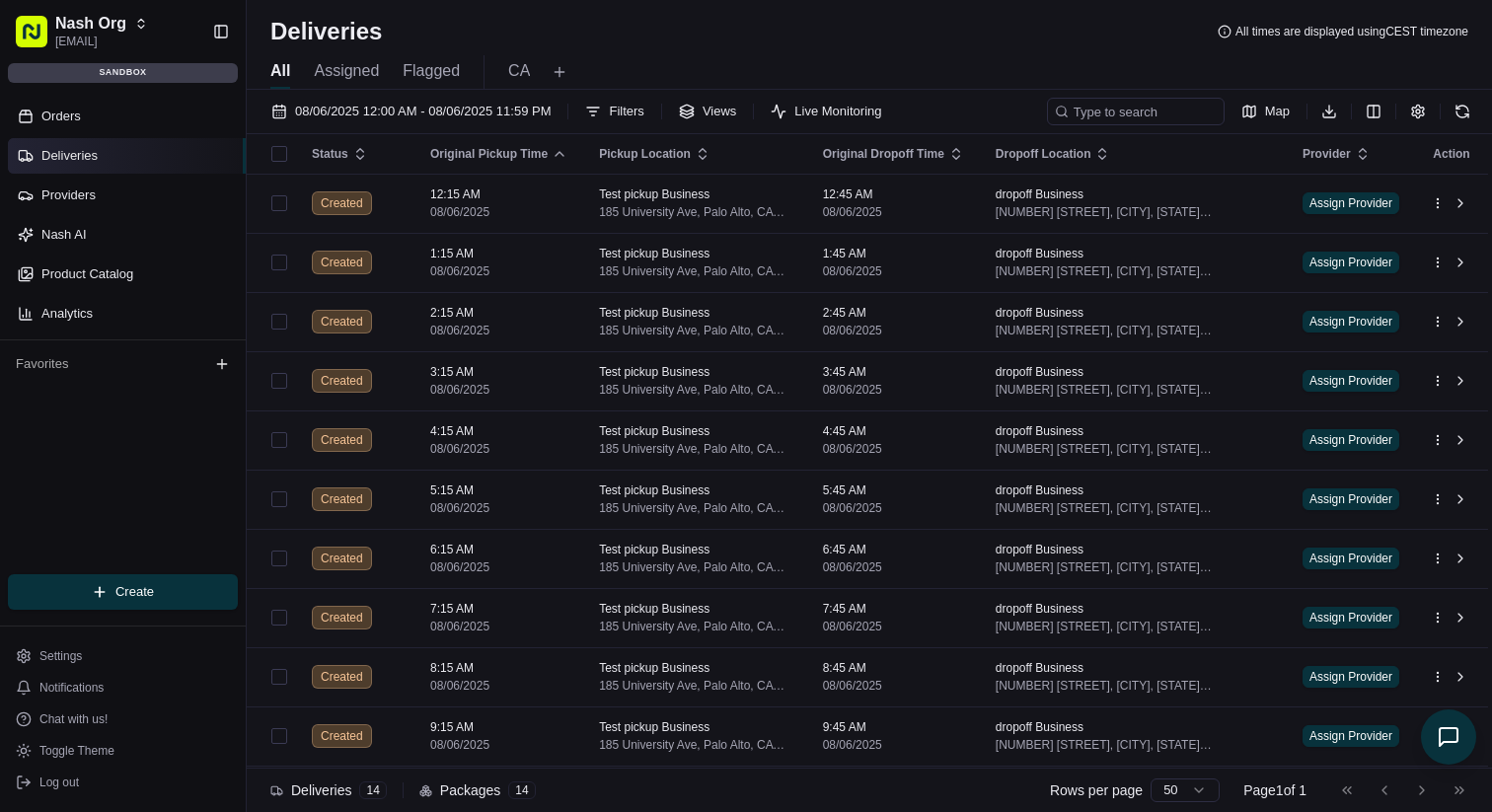 click on "Deliveries All times are displayed using  CEST   timezone" at bounding box center (869, 32) 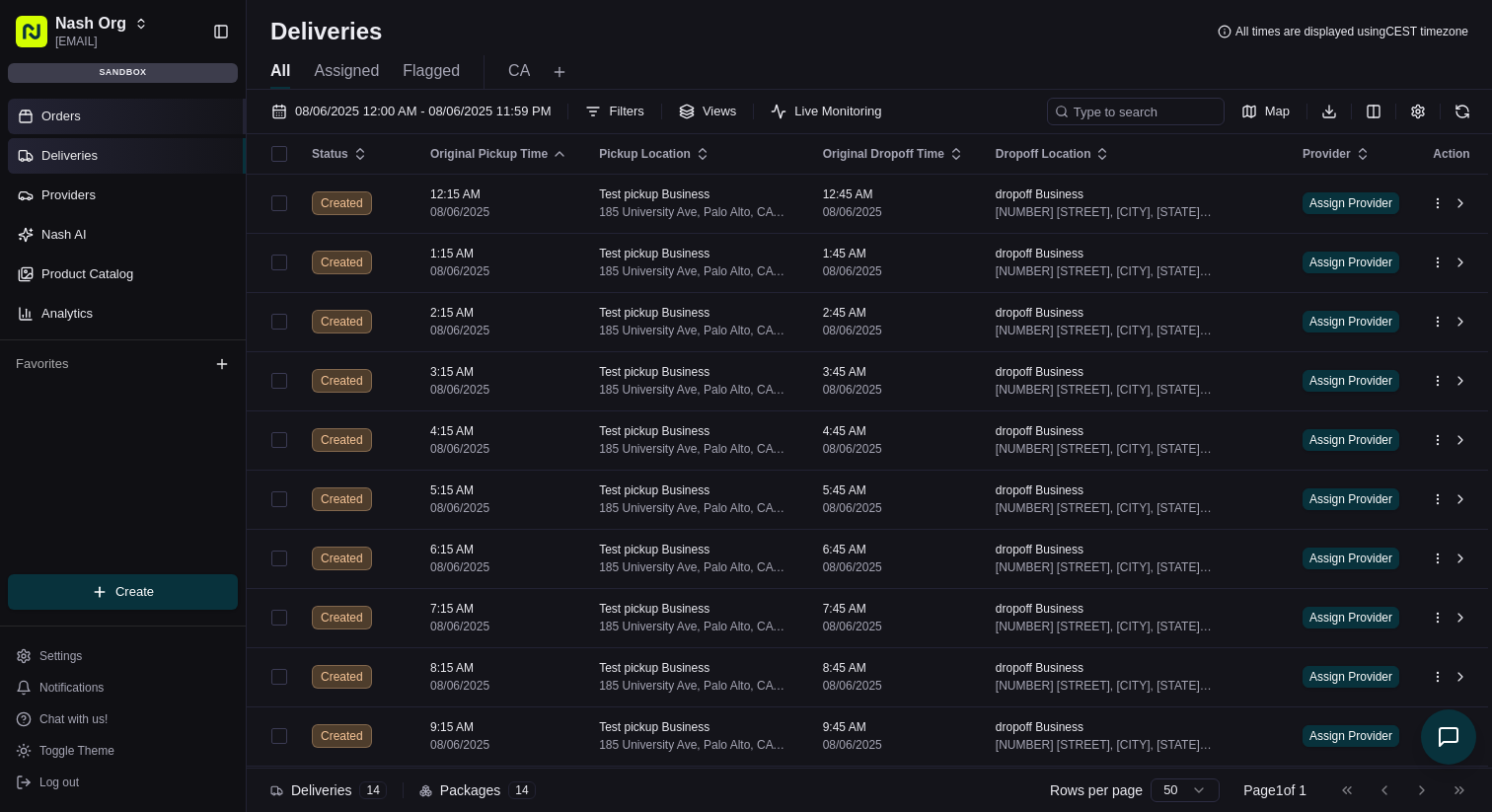 click on "Orders" at bounding box center (126, 116) 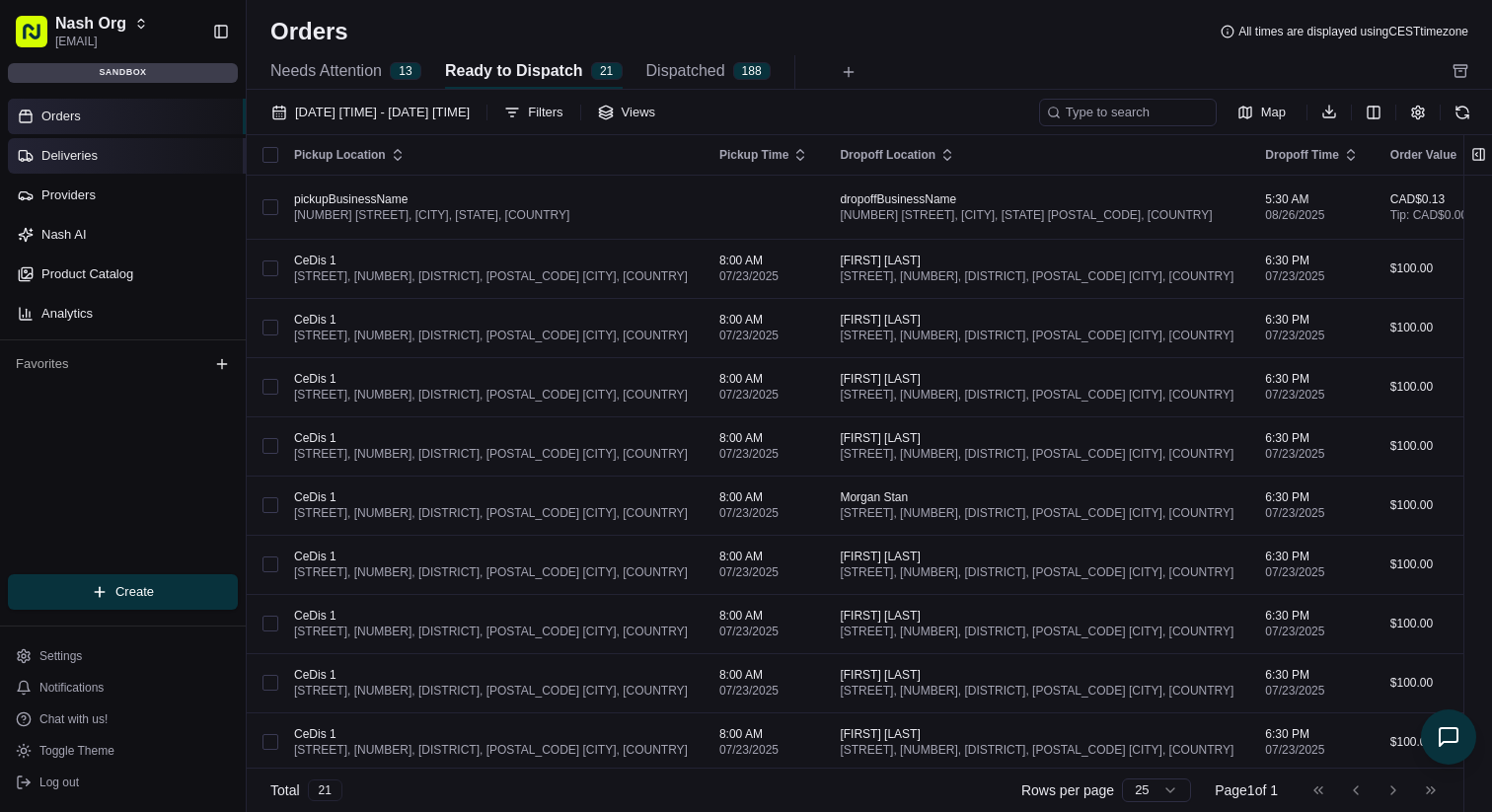 click on "Deliveries" at bounding box center [126, 156] 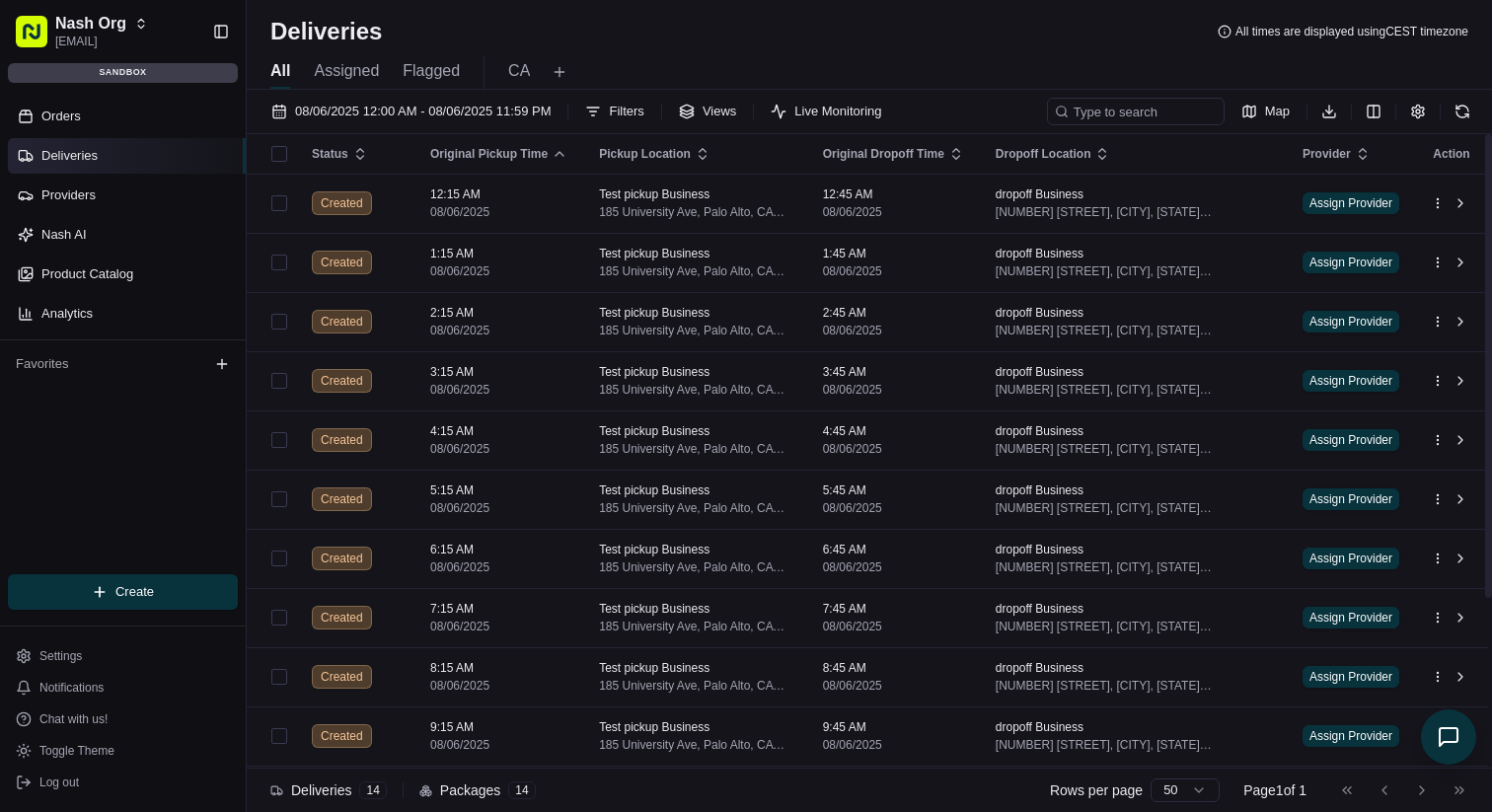 click on "Deliveries All times are displayed using  CEST   timezone" at bounding box center (869, 32) 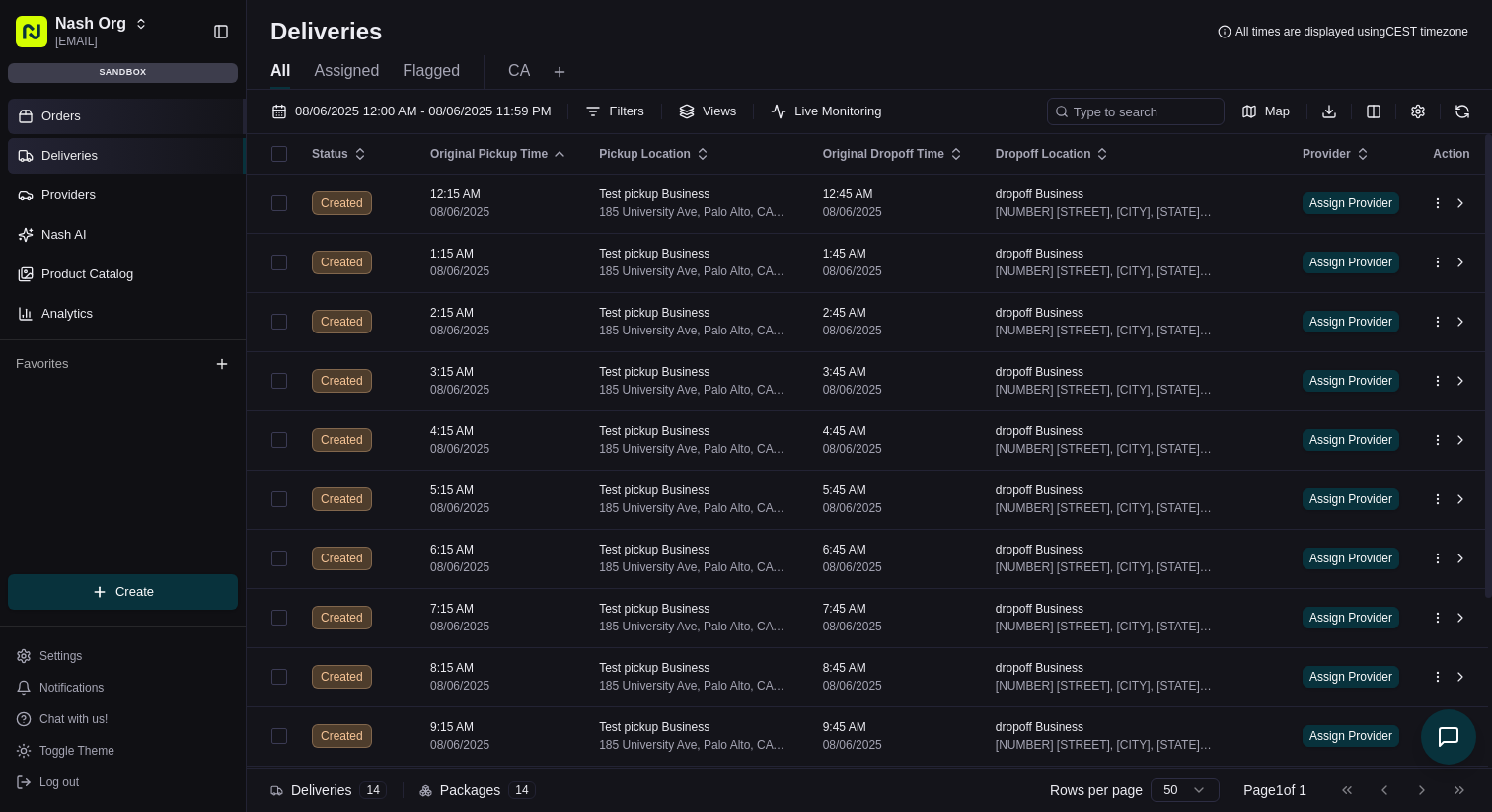 click on "Orders" at bounding box center (126, 116) 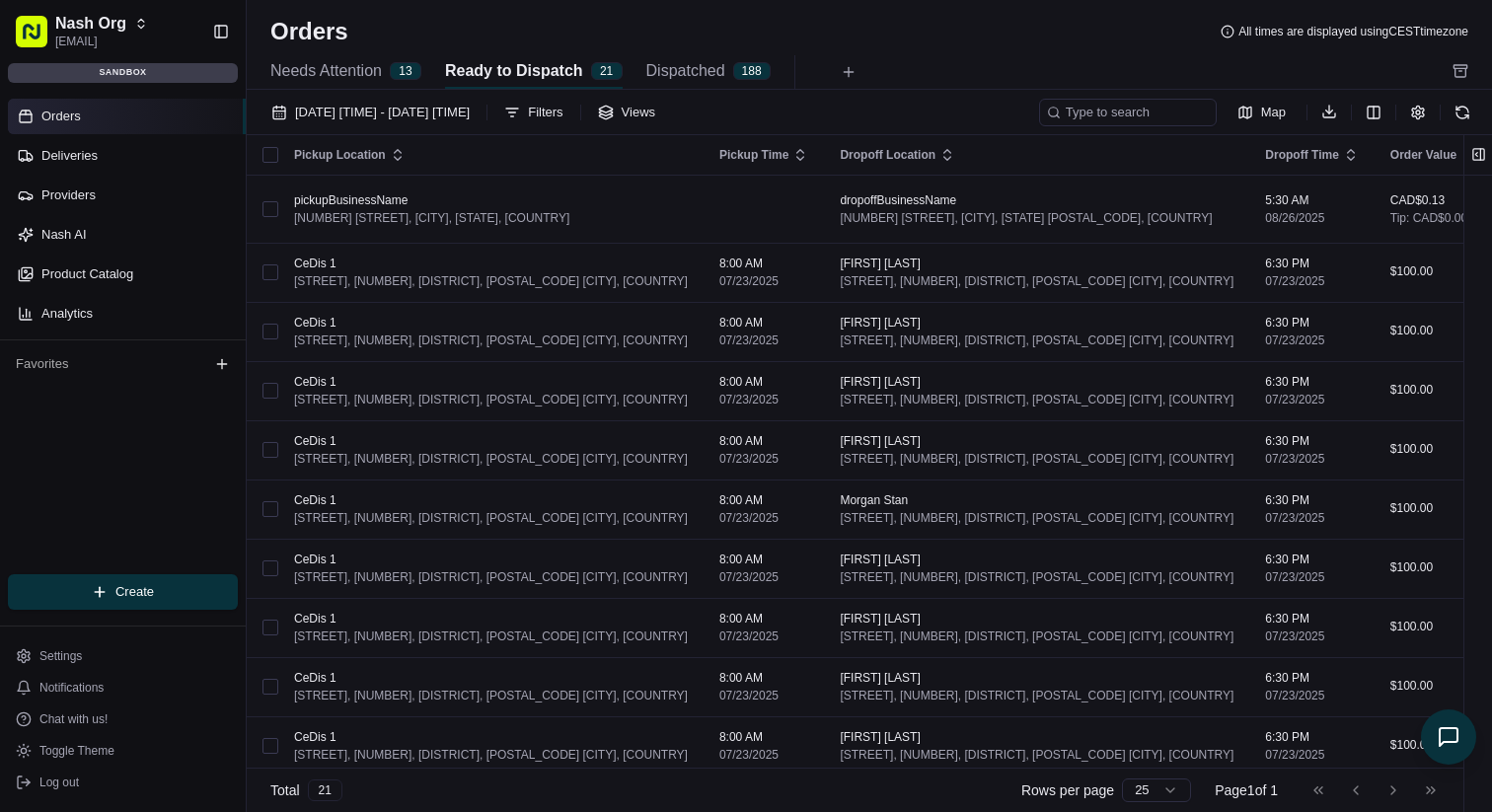 click on "Orders All times are displayed using  CEST  timezone" at bounding box center [869, 32] 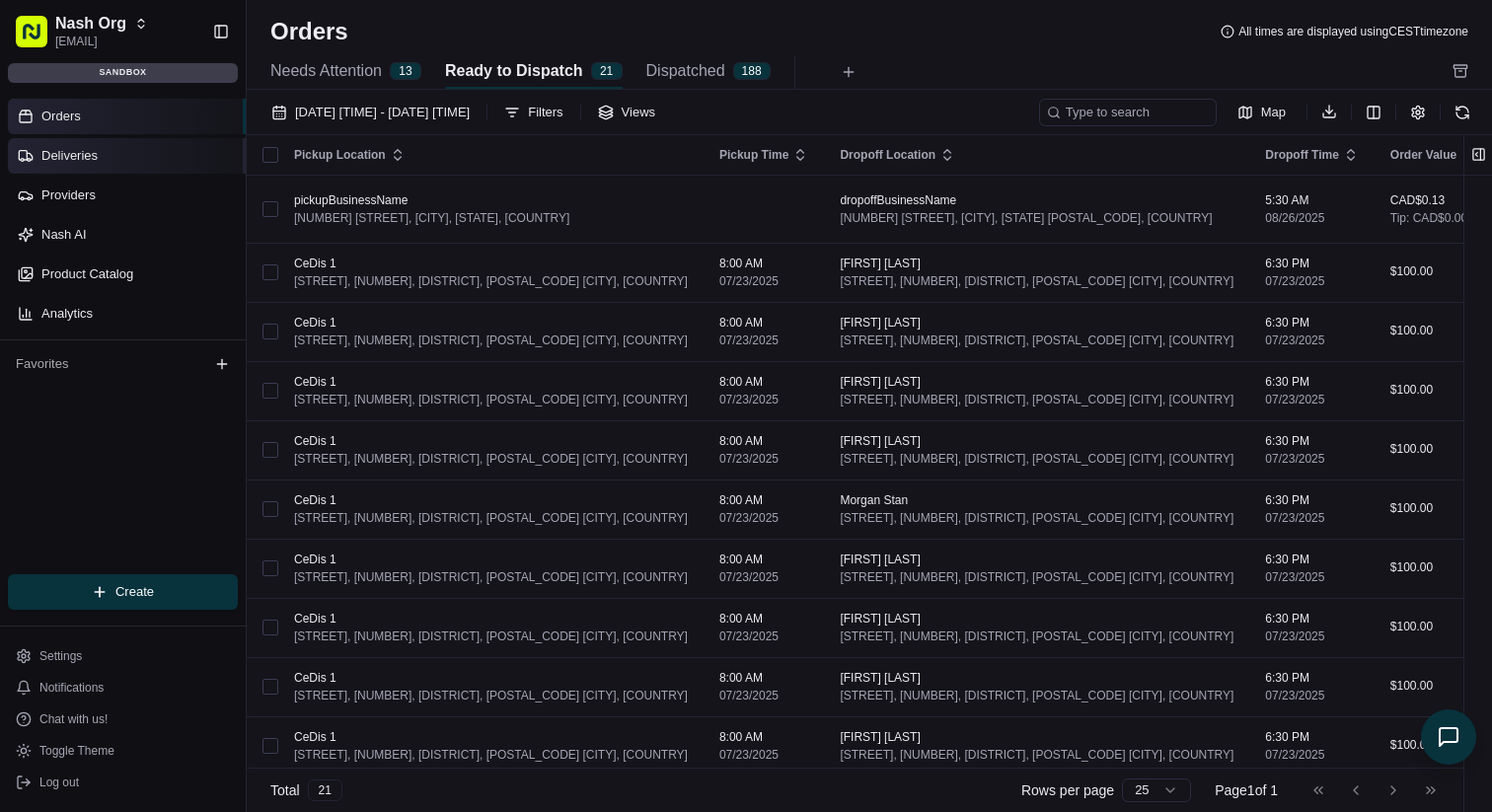 click on "Deliveries" at bounding box center (126, 156) 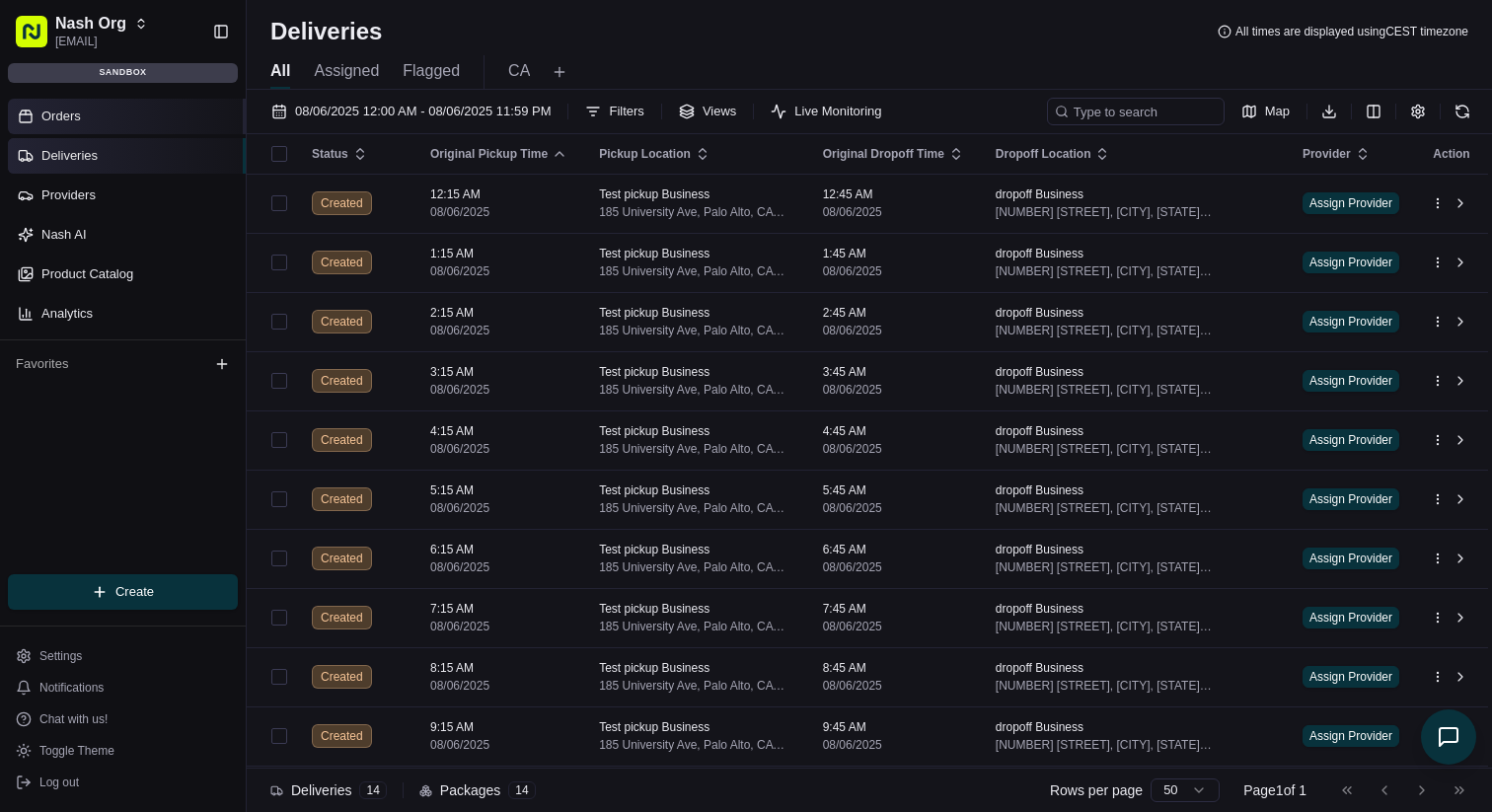 click on "Orders" at bounding box center (126, 116) 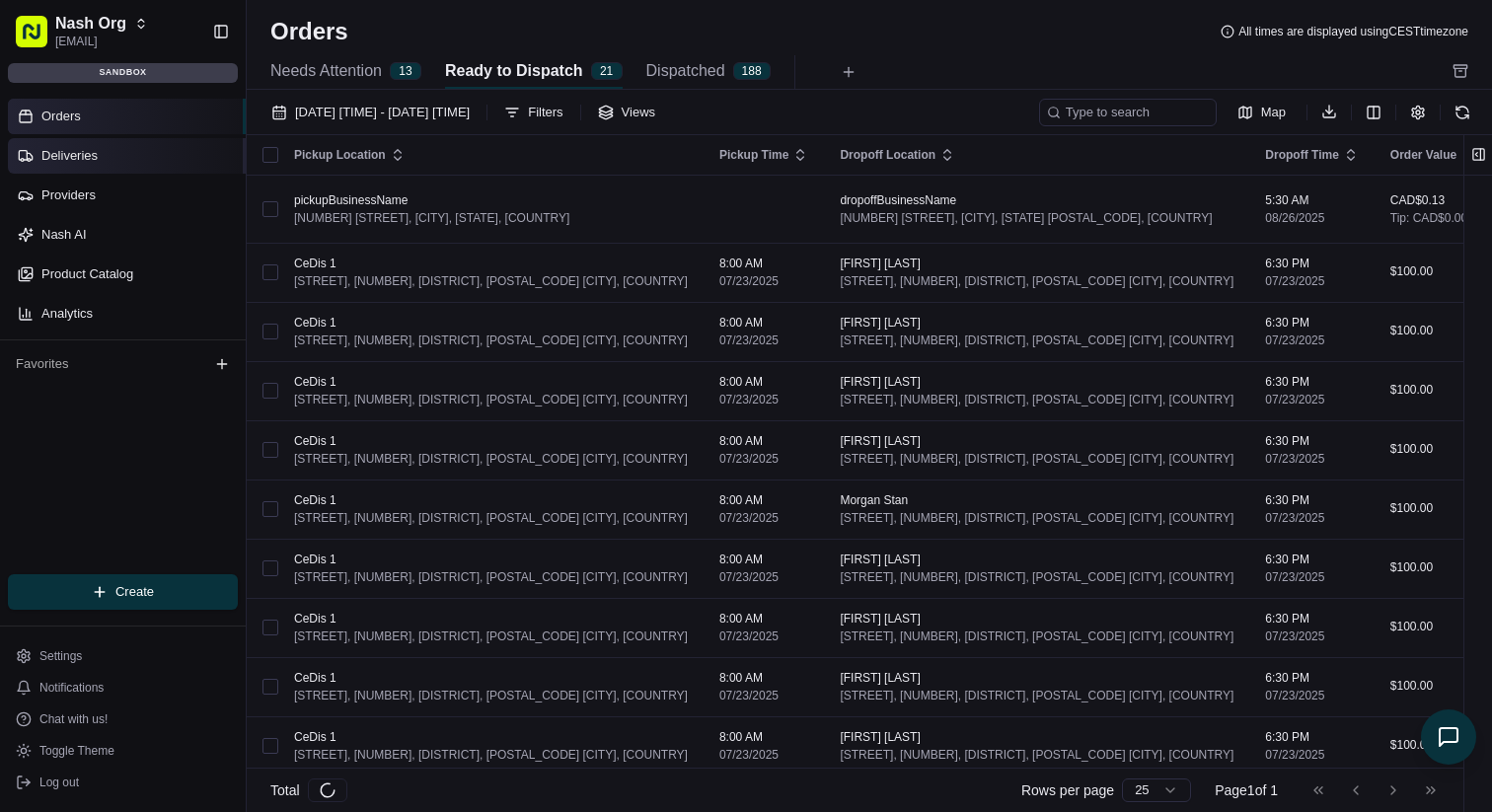 click on "Deliveries" at bounding box center (126, 156) 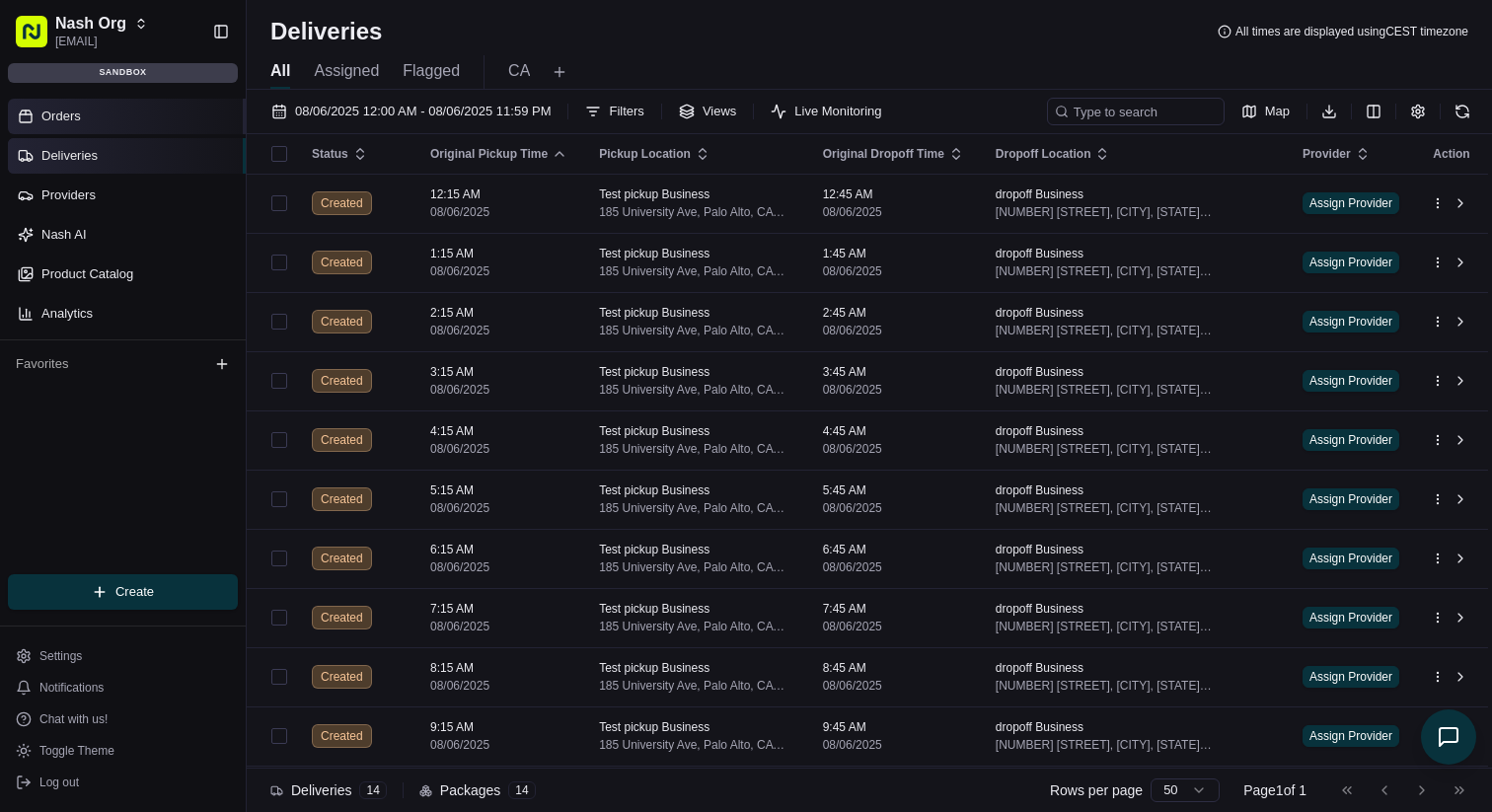 click on "Orders" at bounding box center [126, 116] 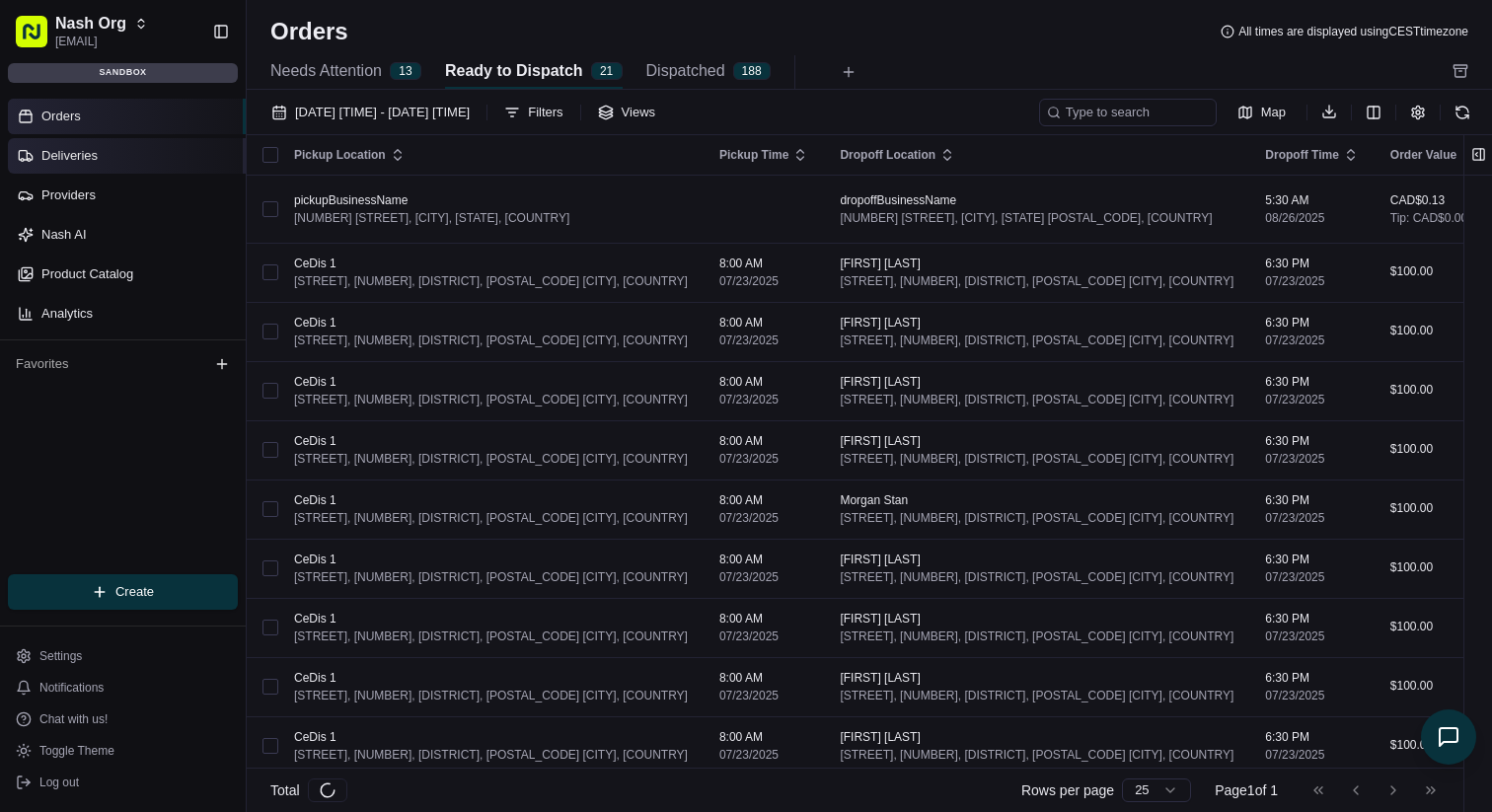 click on "Deliveries" at bounding box center [126, 156] 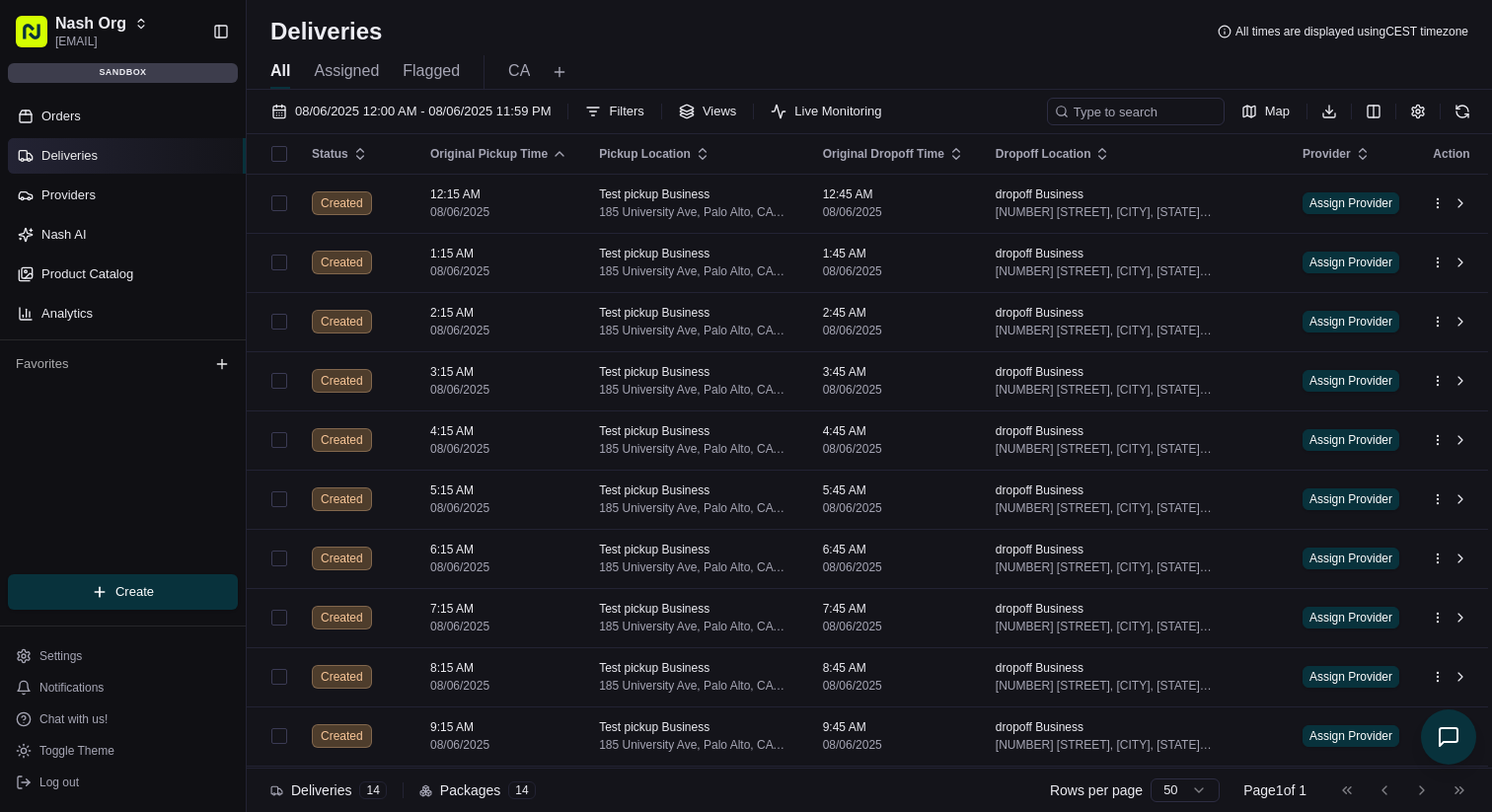 click on "Orders Deliveries Providers Nash AI Product Catalog Analytics" at bounding box center [122, 215] 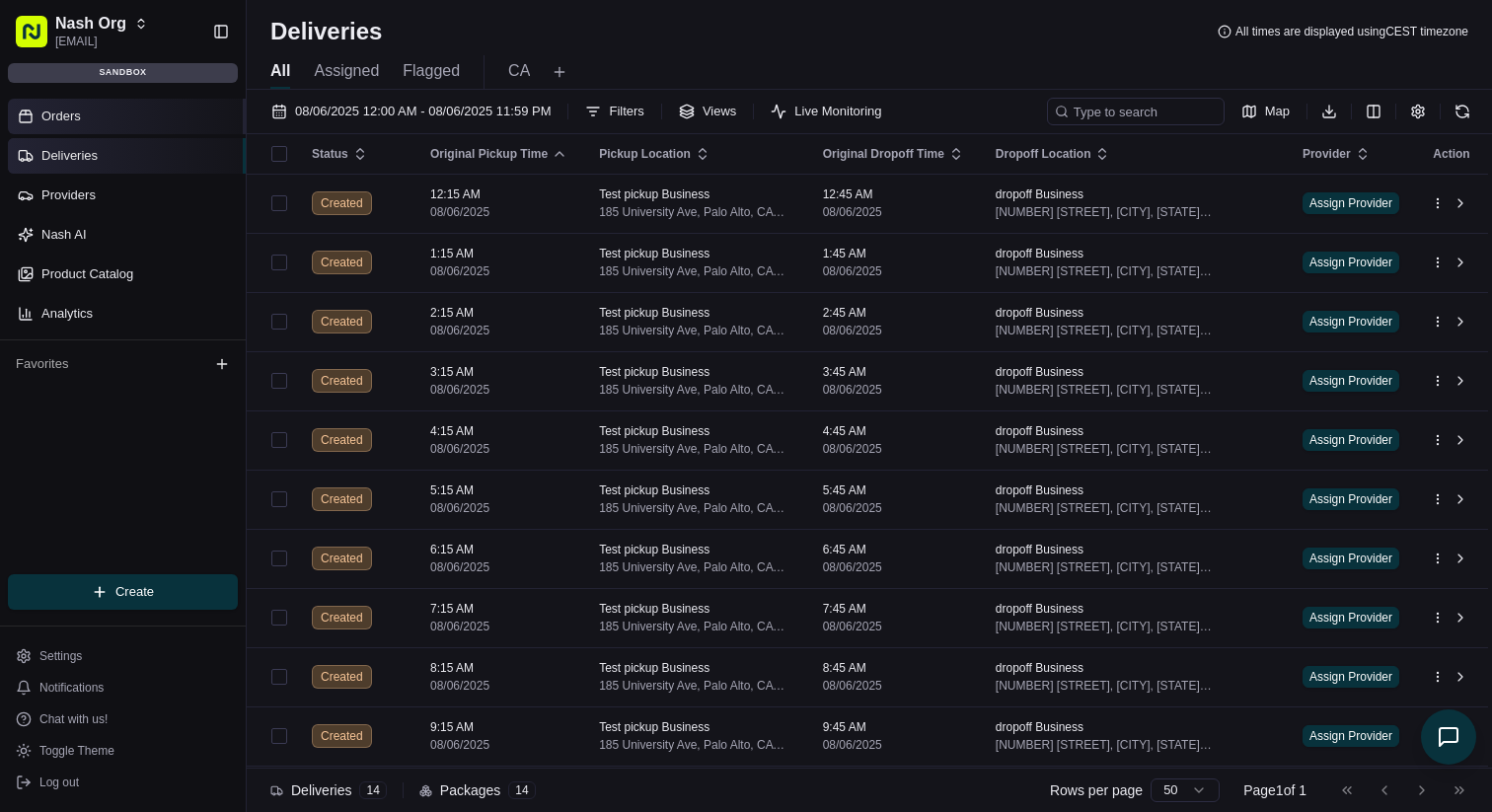 click on "Orders" at bounding box center (126, 116) 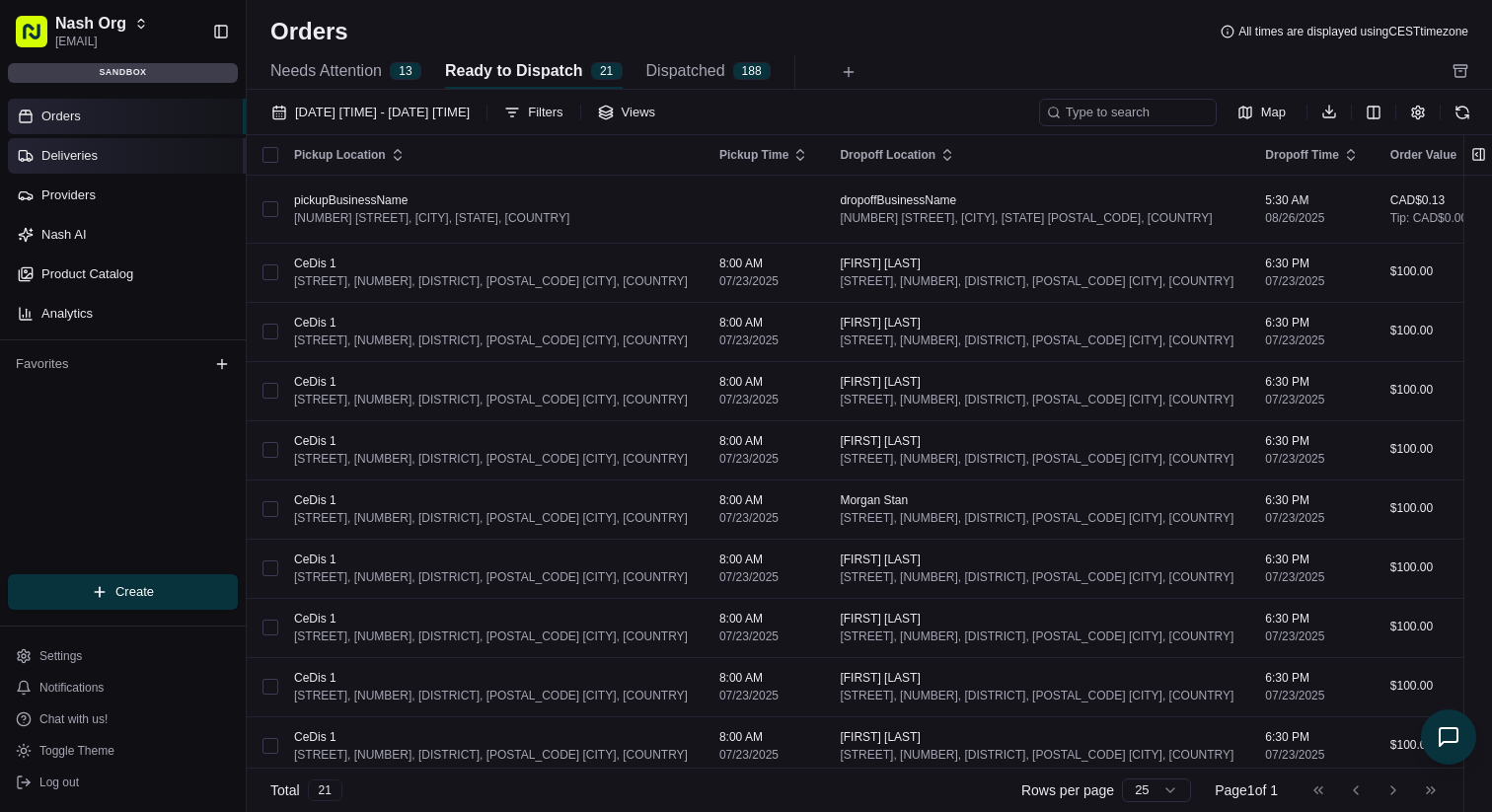 click on "Deliveries" at bounding box center (126, 156) 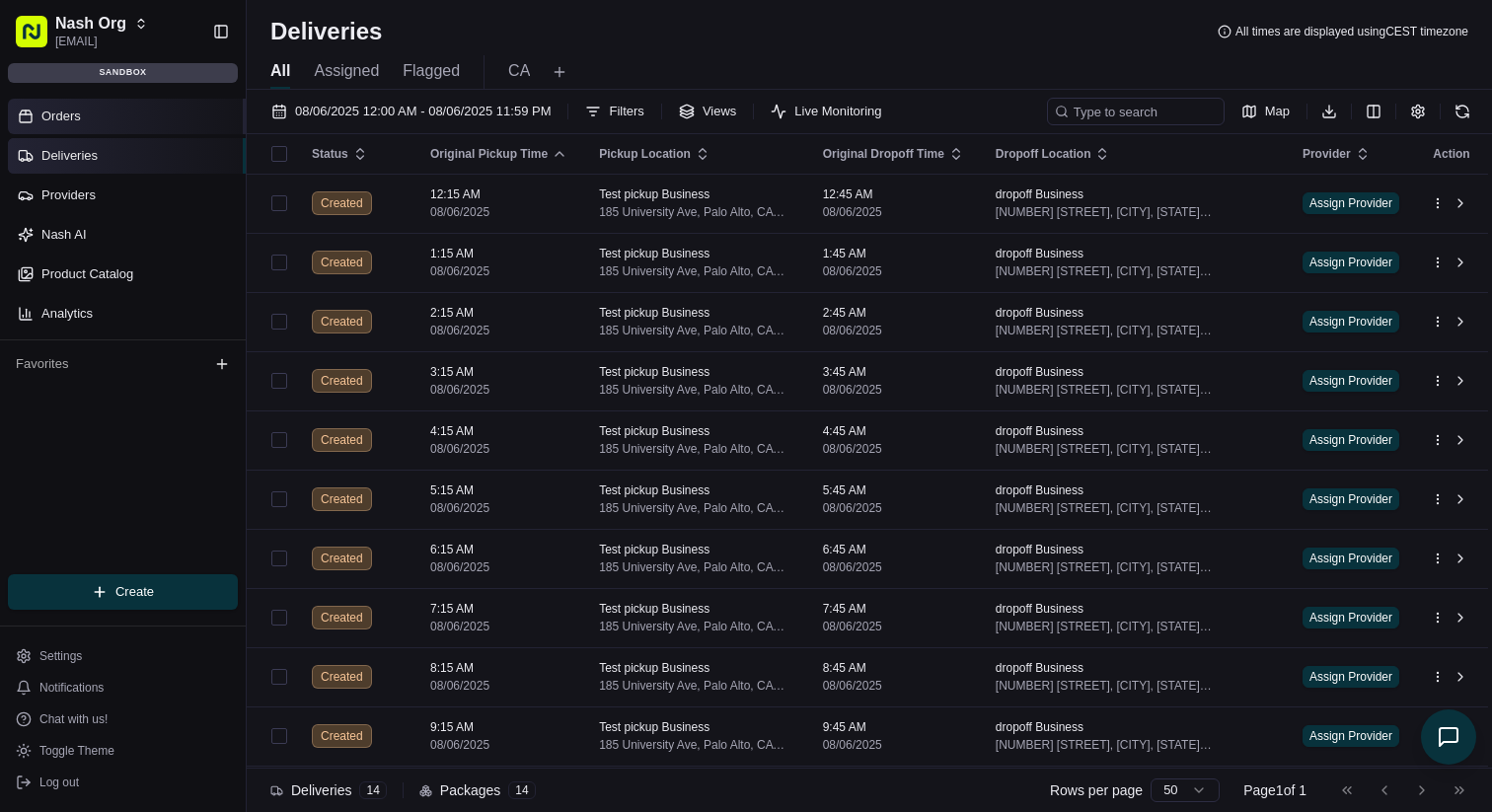 click on "Orders" at bounding box center [126, 116] 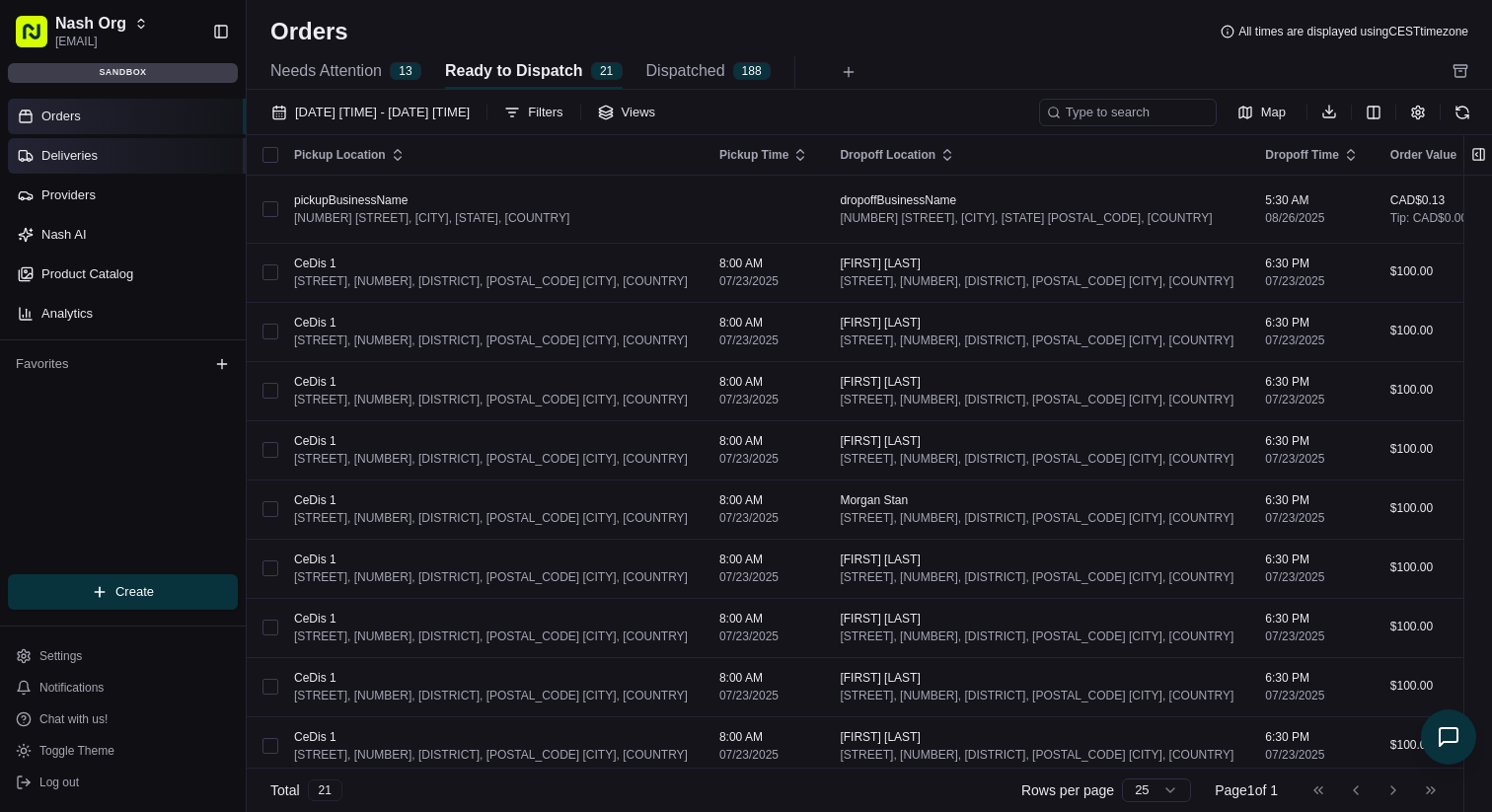 click on "Deliveries" at bounding box center [126, 156] 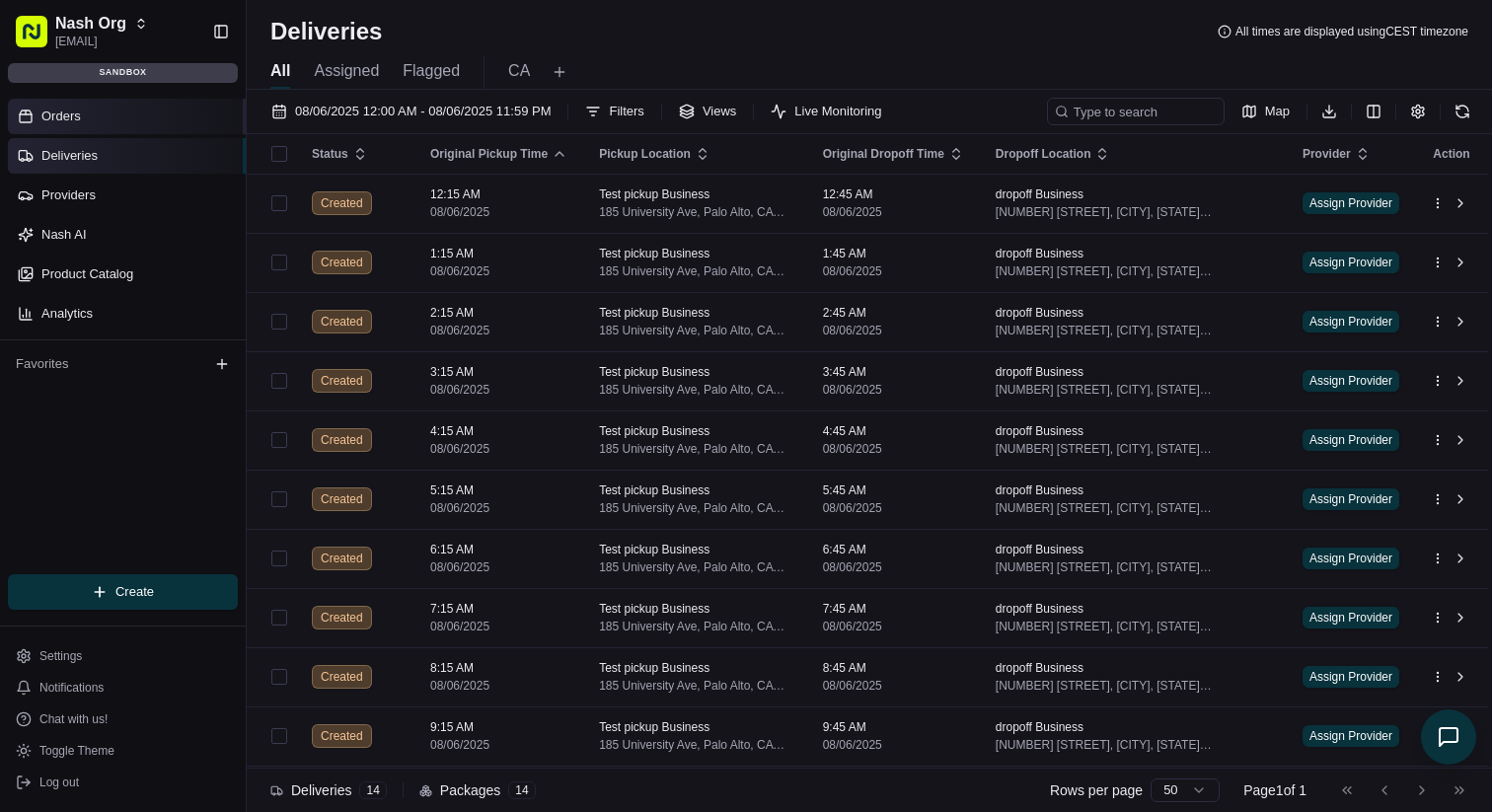 click on "Orders" at bounding box center (126, 116) 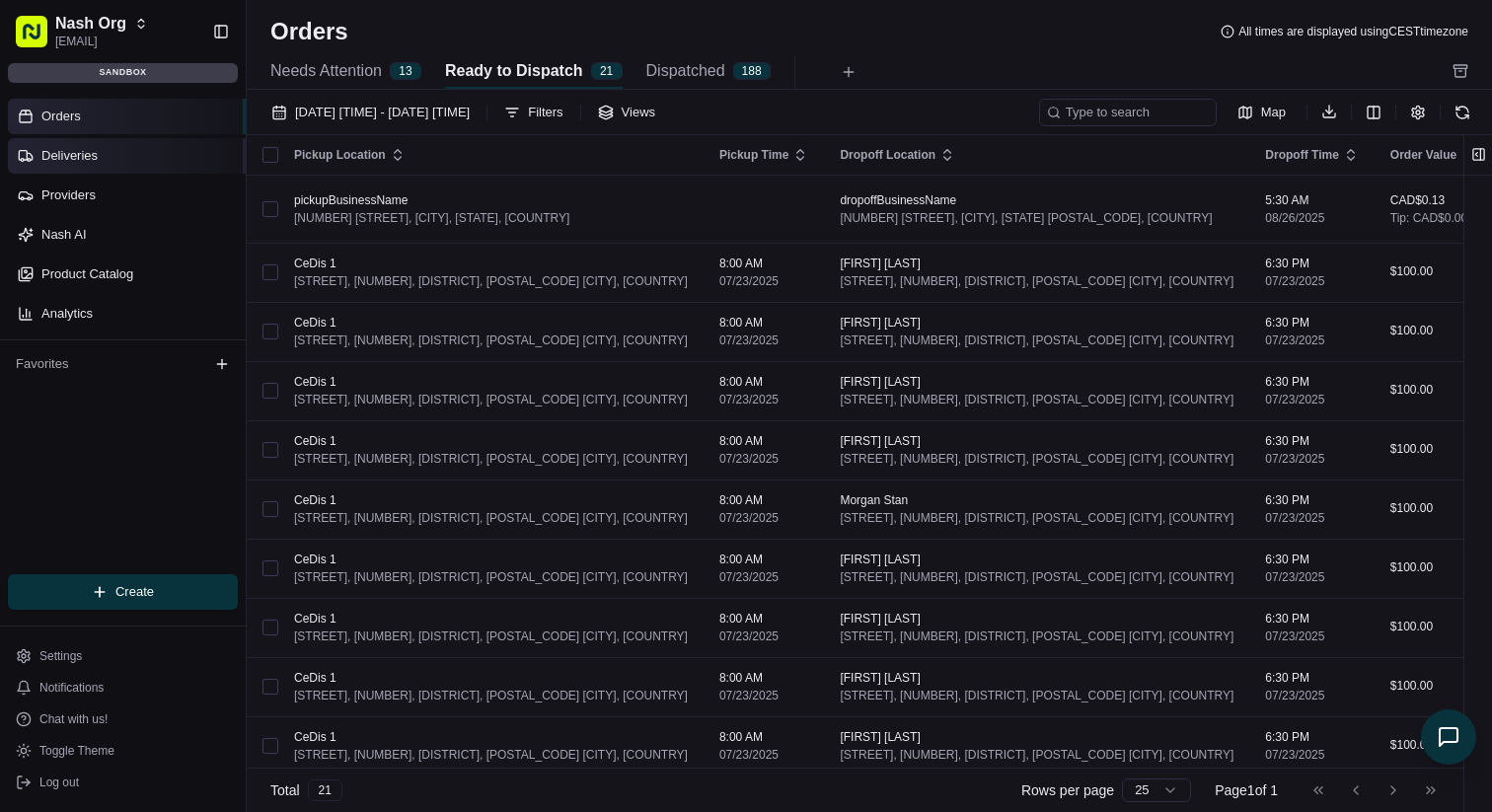 click on "Deliveries" at bounding box center (126, 156) 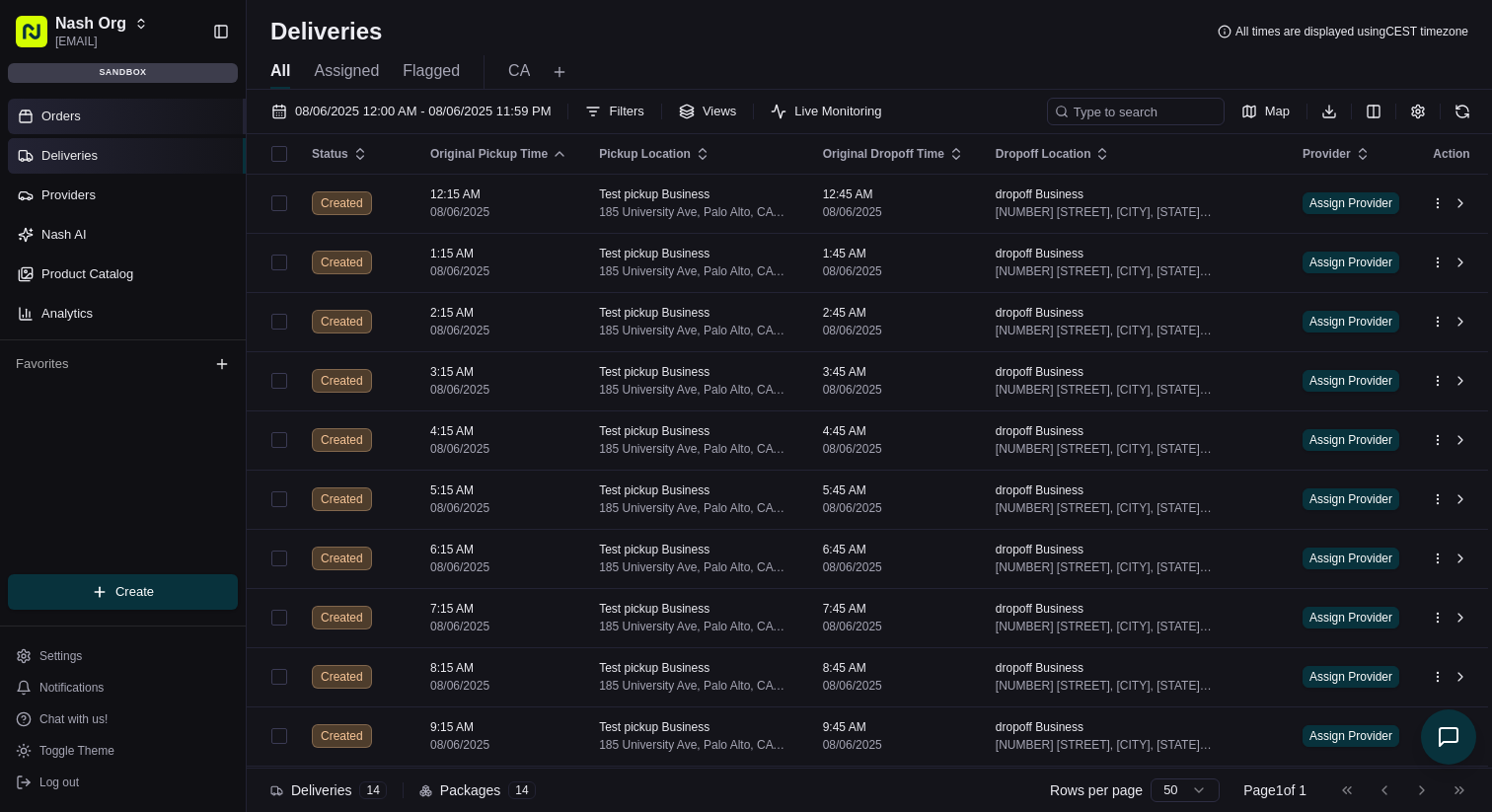 click on "Orders" at bounding box center [126, 116] 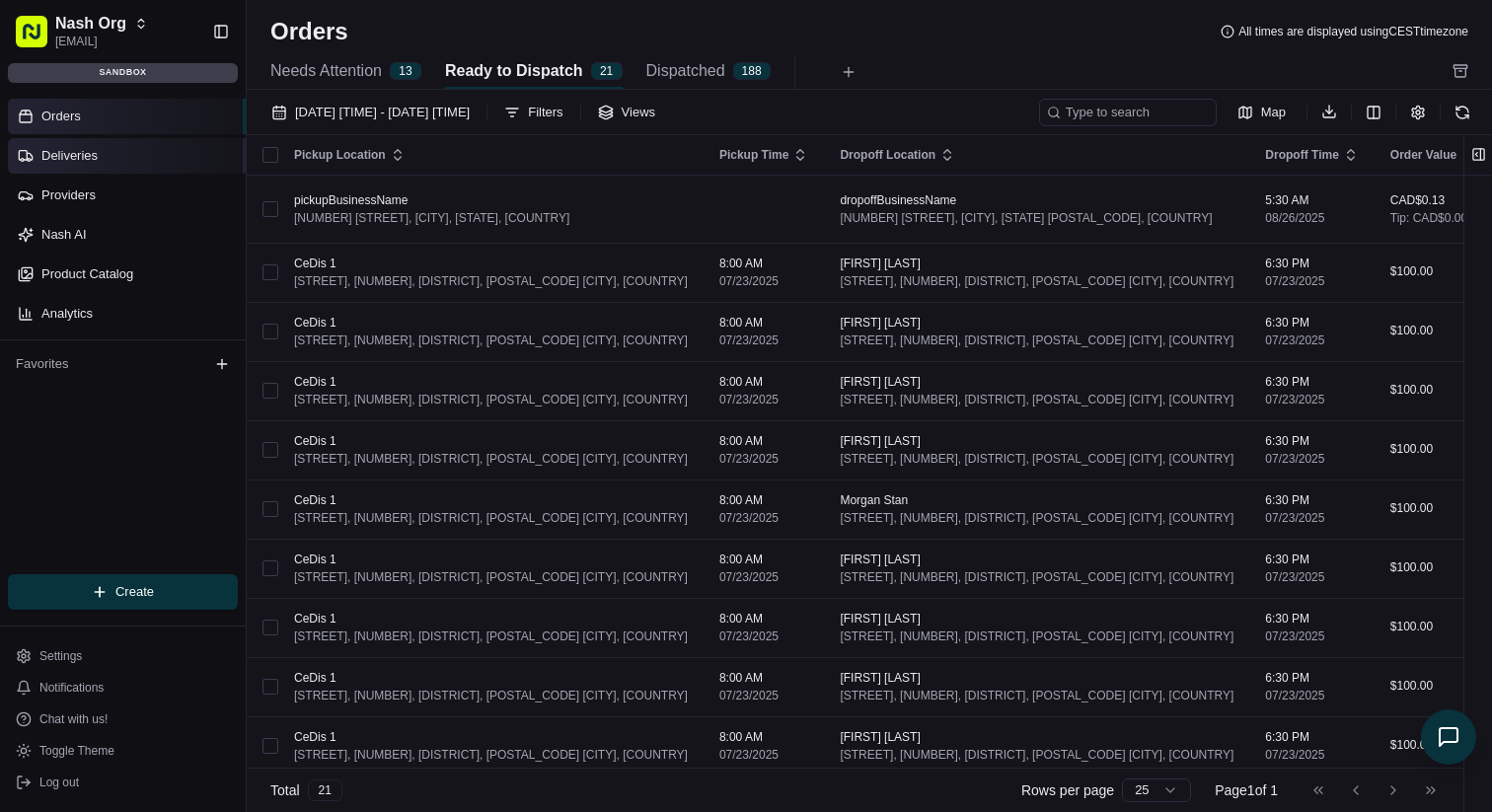 click on "Deliveries" at bounding box center [126, 156] 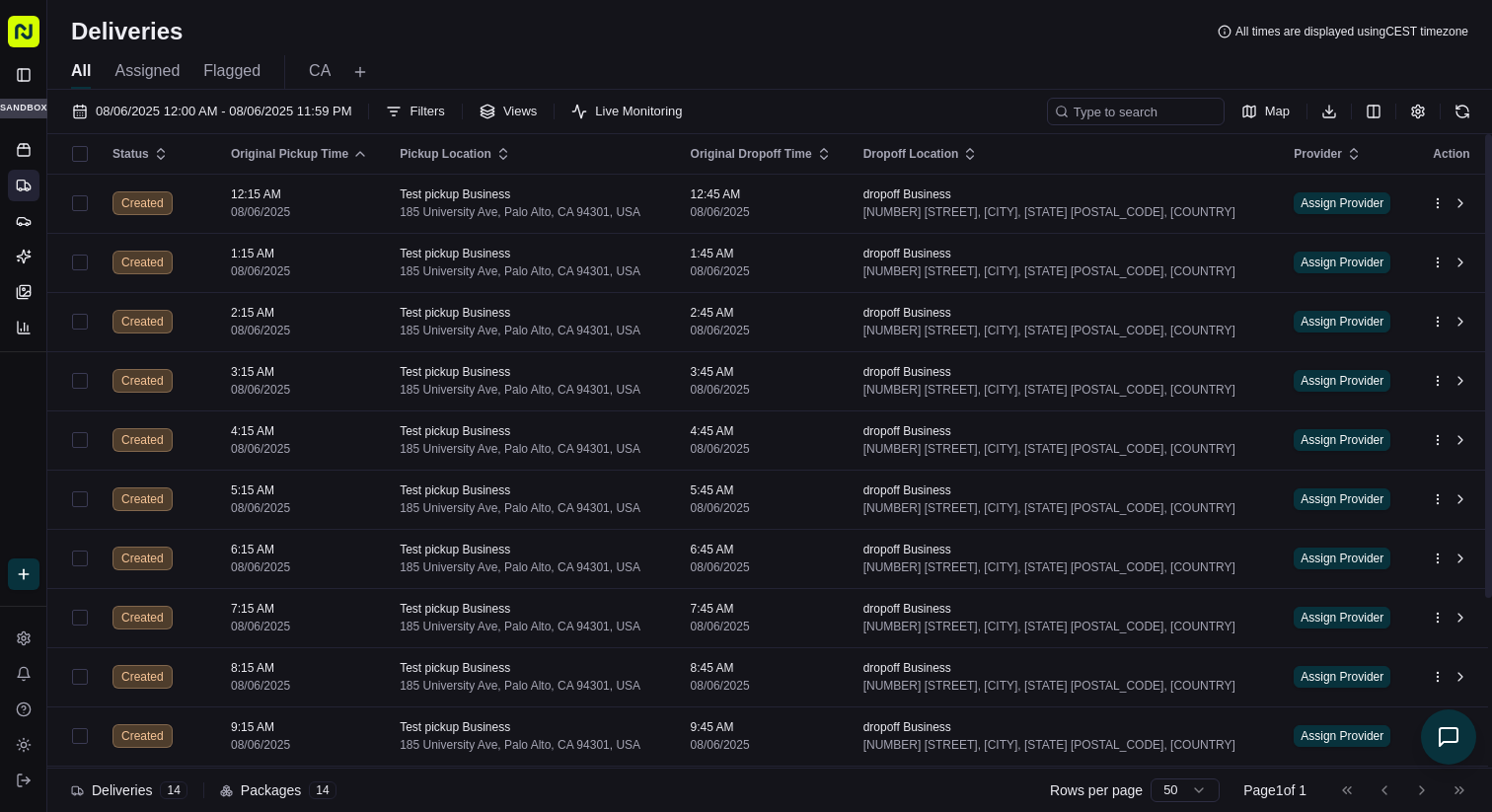 click on "Deliveries All times are displayed using  CEST   timezone" at bounding box center [770, 32] 